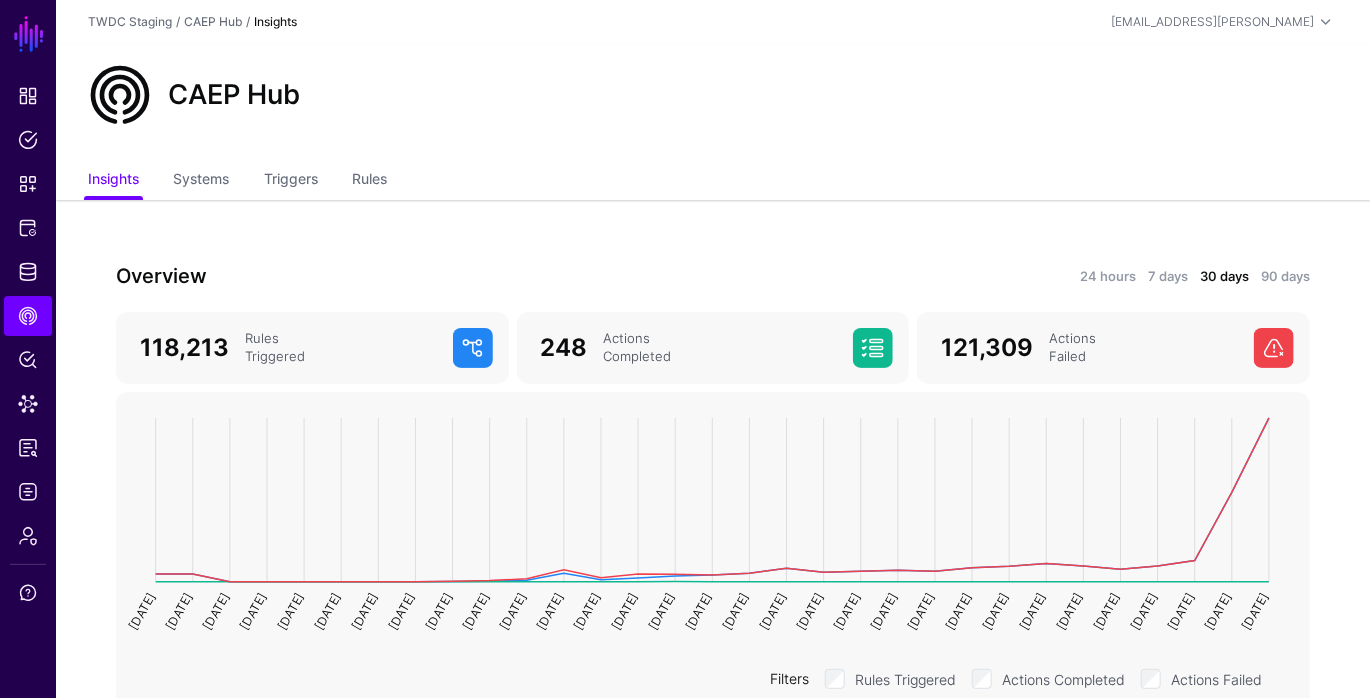 scroll, scrollTop: 83, scrollLeft: 0, axis: vertical 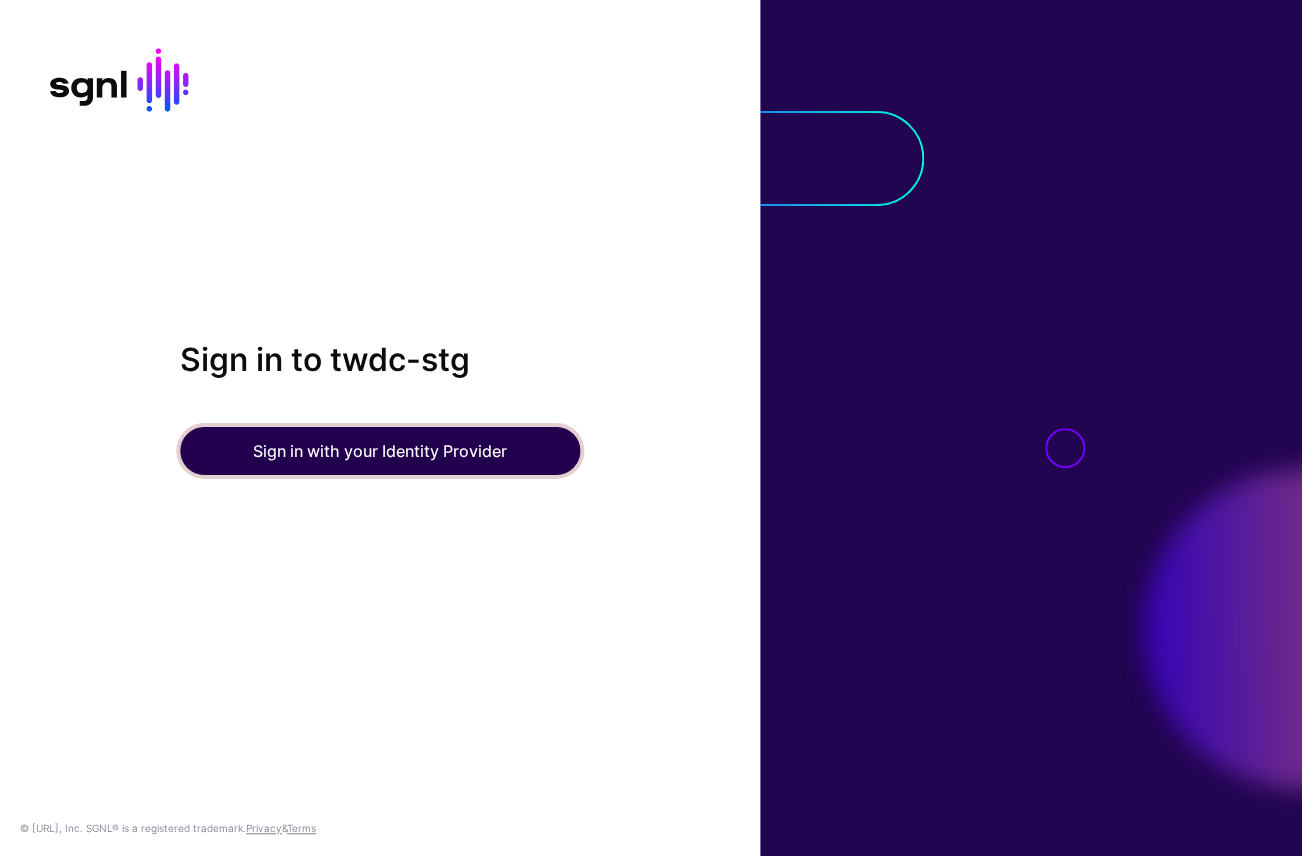 click on "Sign in with your Identity Provider" 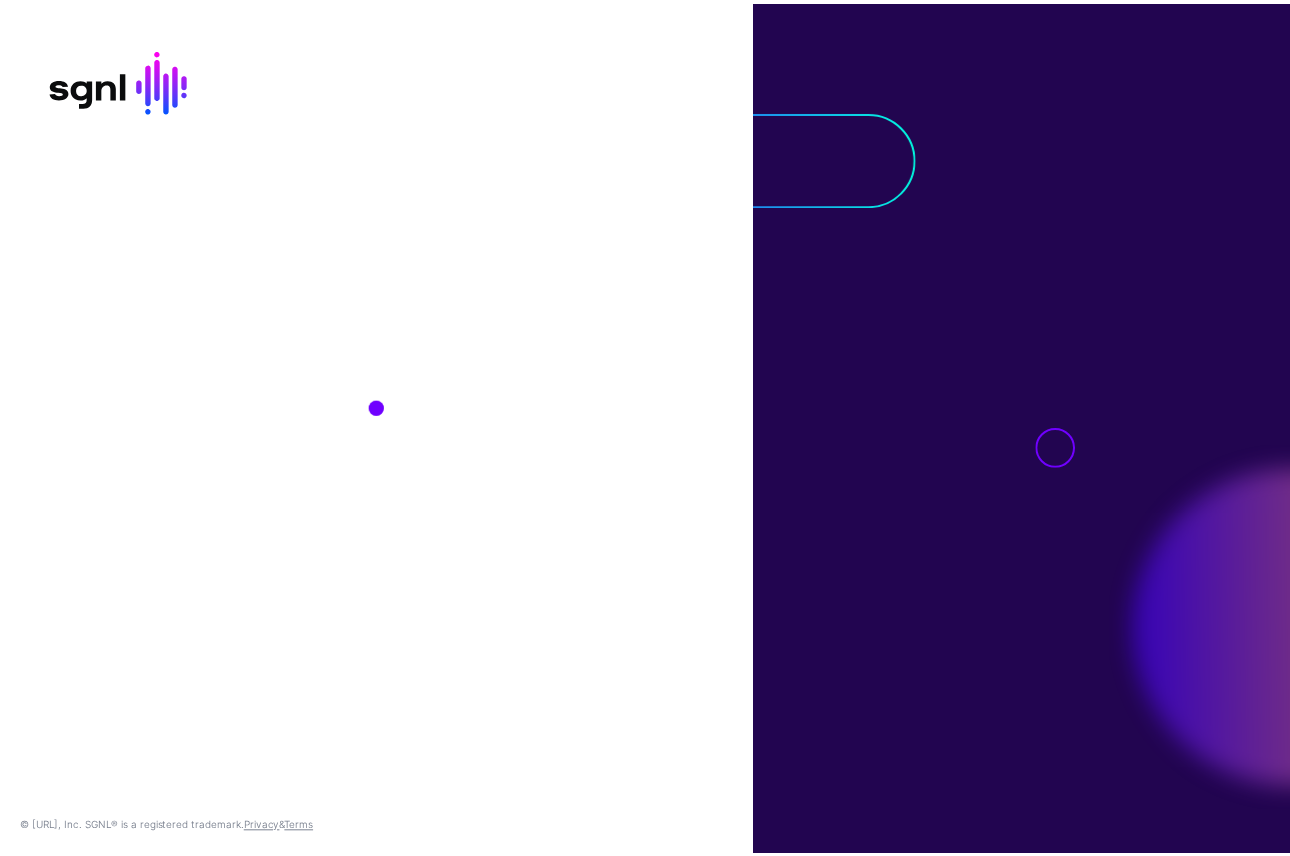 scroll, scrollTop: 0, scrollLeft: 0, axis: both 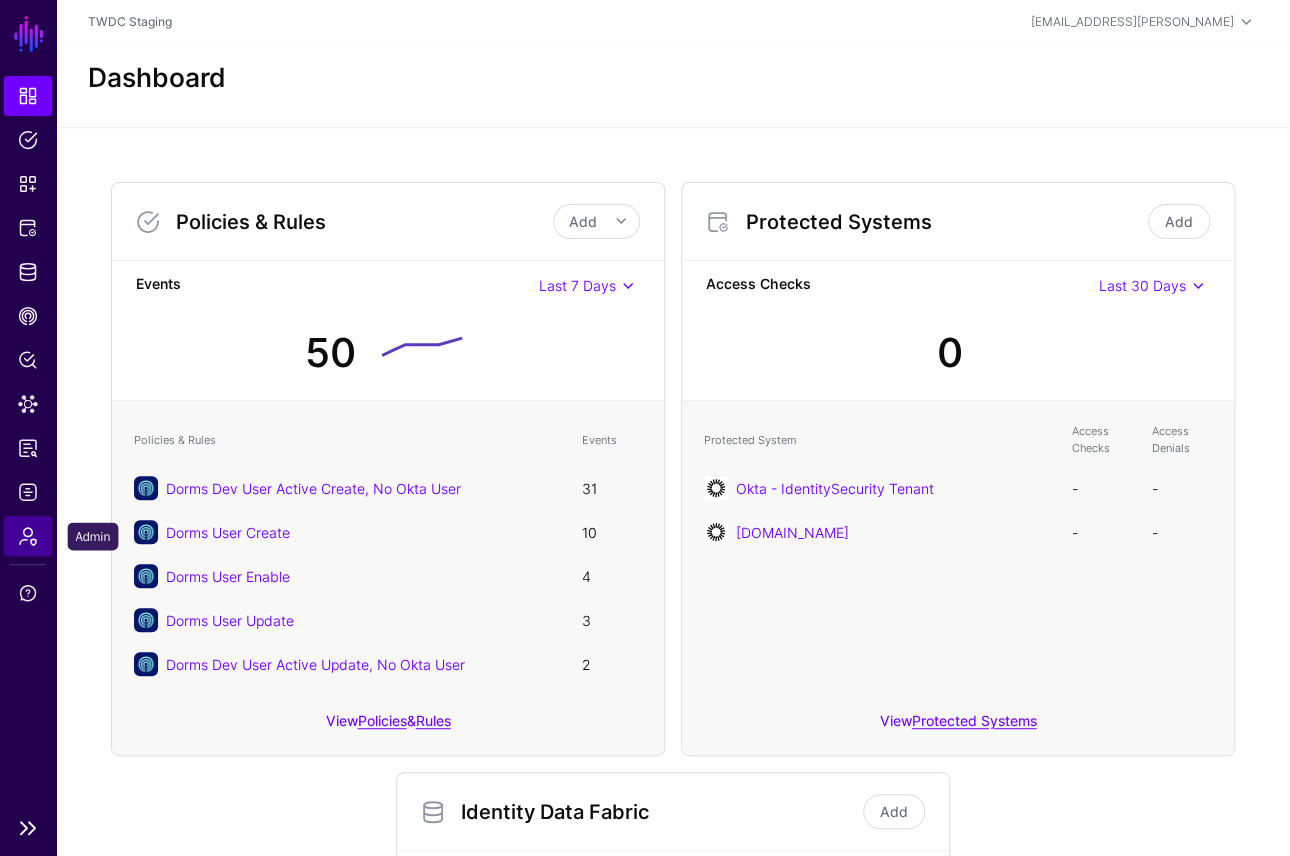 click on "Admin" 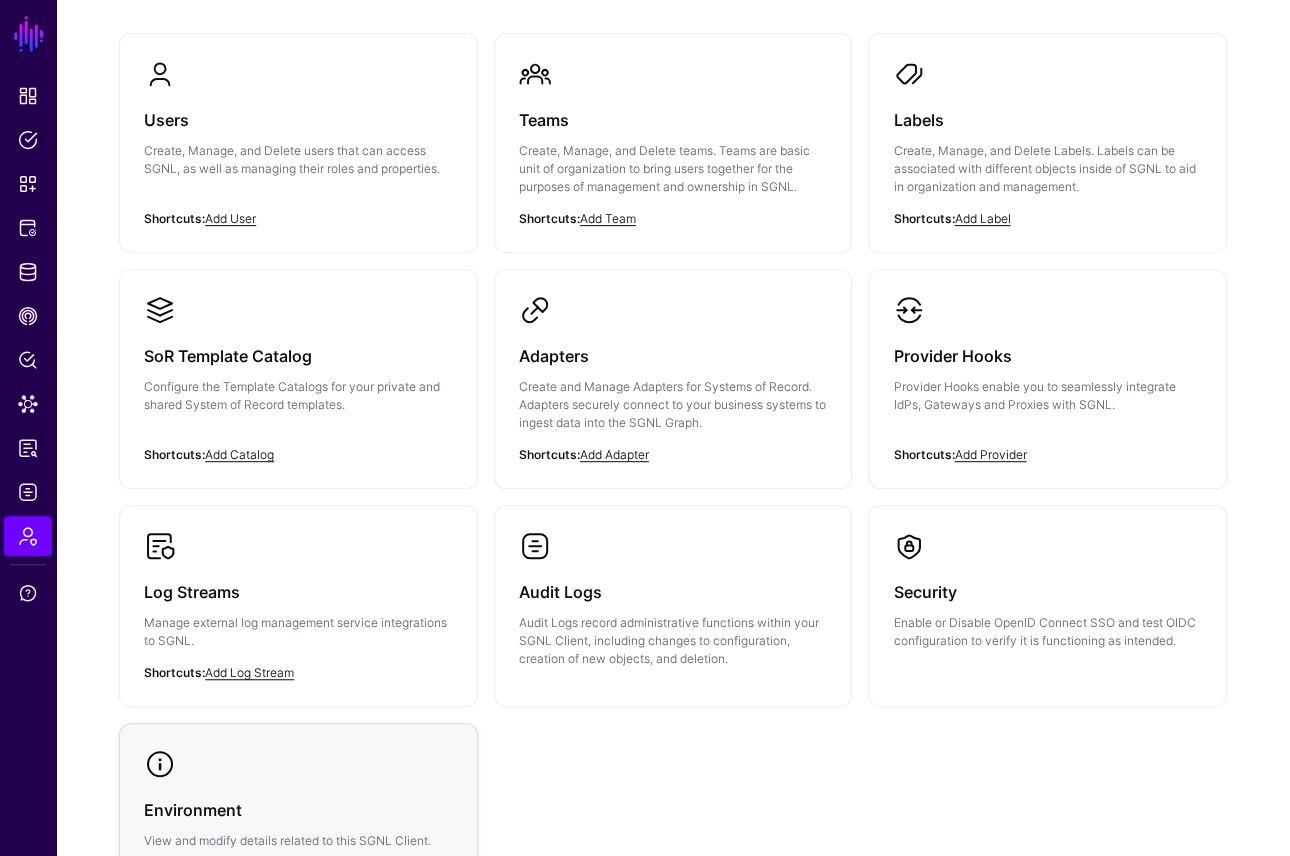 scroll, scrollTop: 160, scrollLeft: 0, axis: vertical 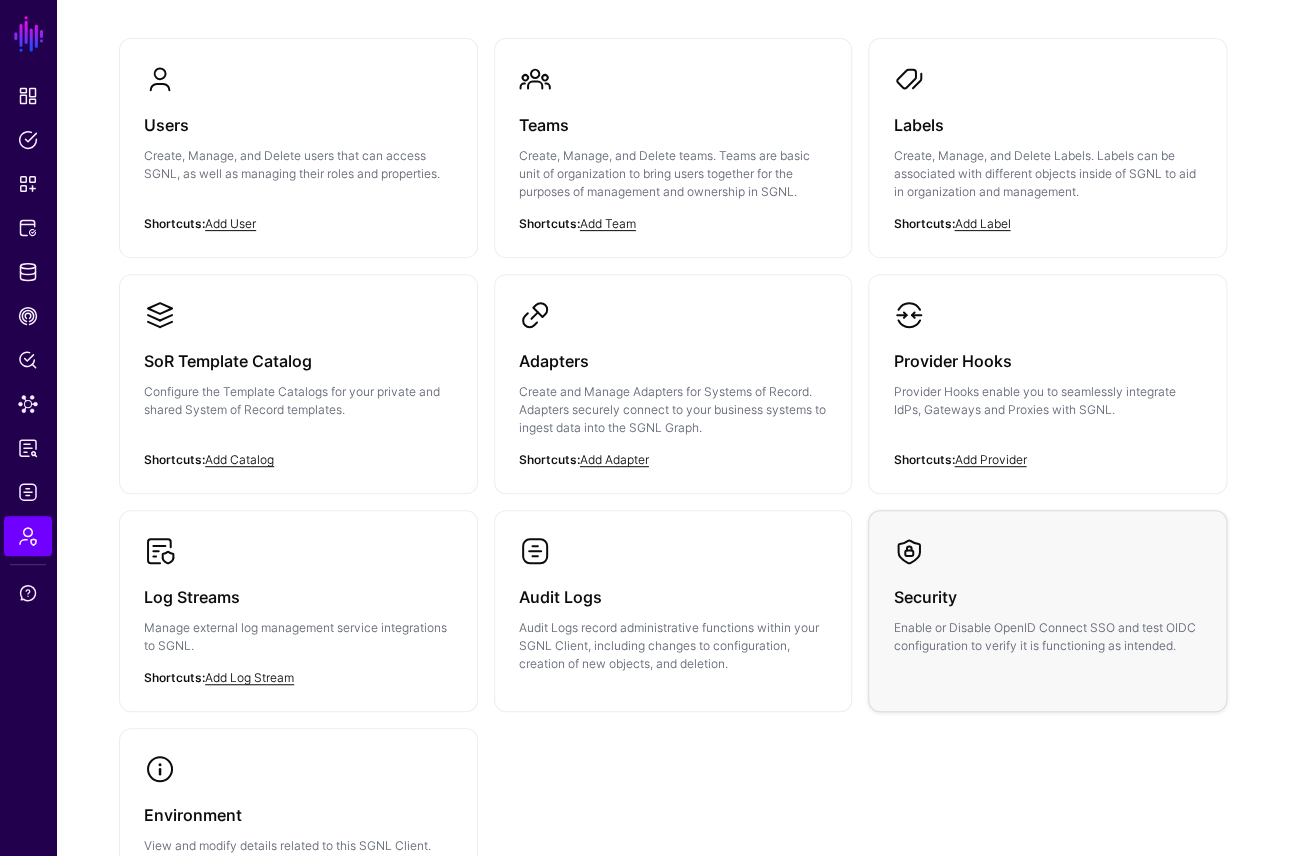 click on "Security  Enable or Disable OpenID Connect SSO and test OIDC configuration to verify it is functioning as intended." 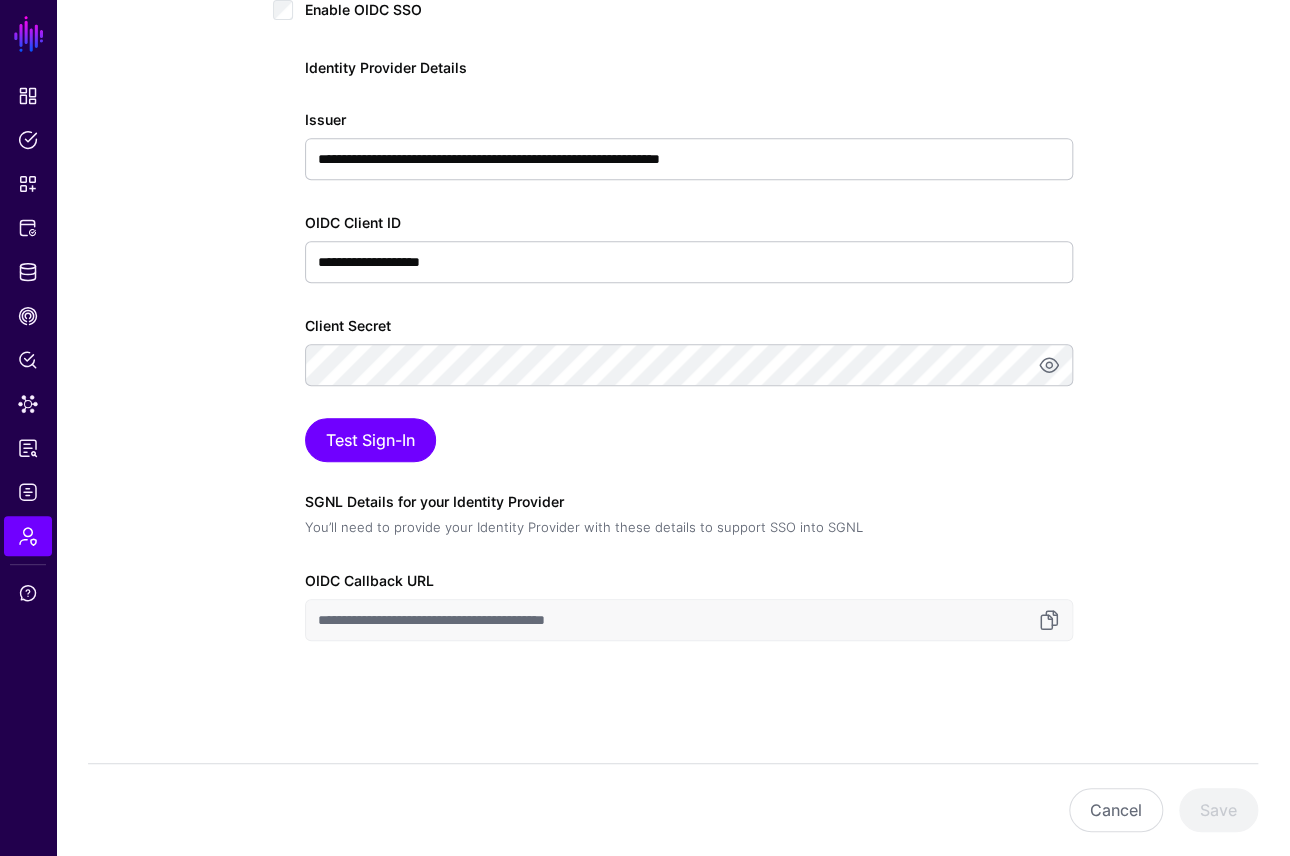 scroll, scrollTop: 0, scrollLeft: 0, axis: both 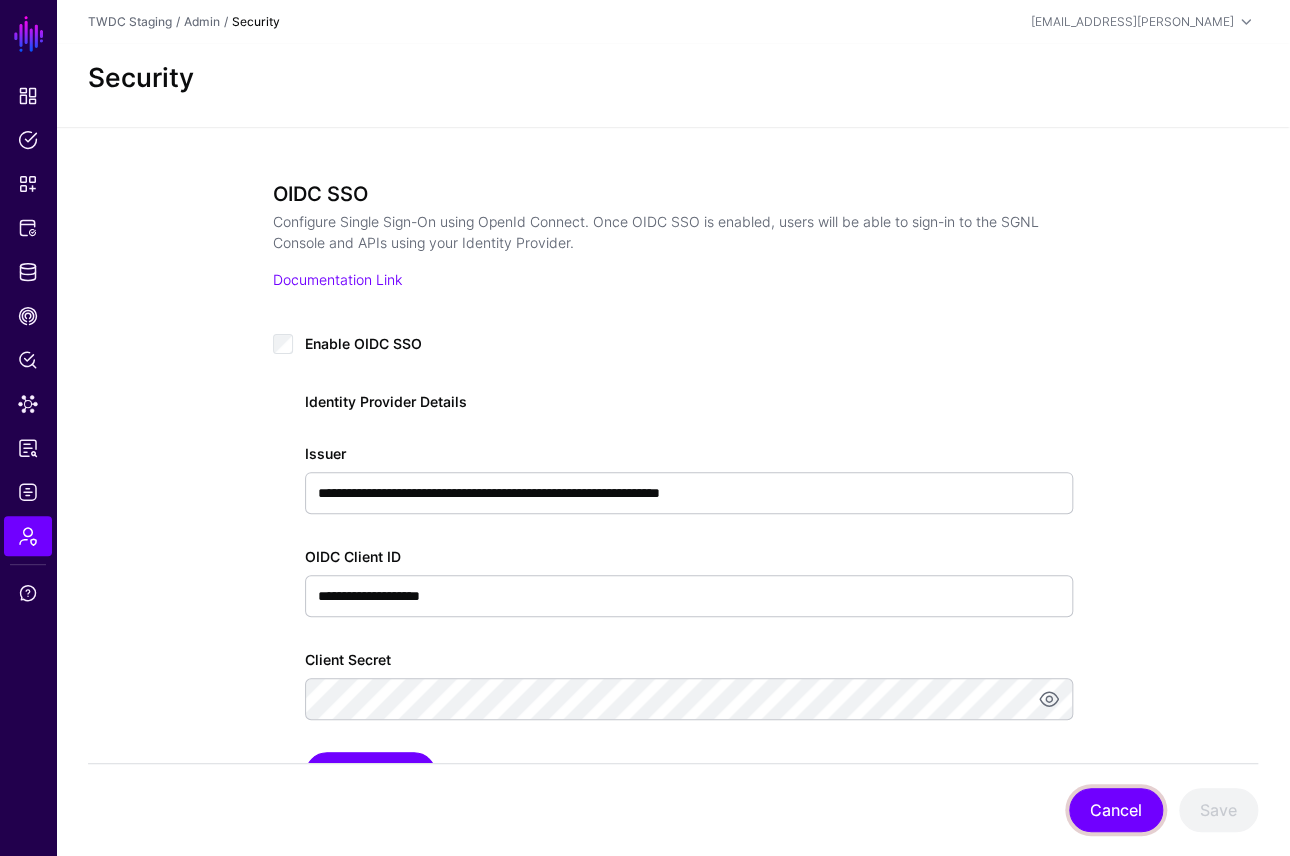 click on "Cancel" 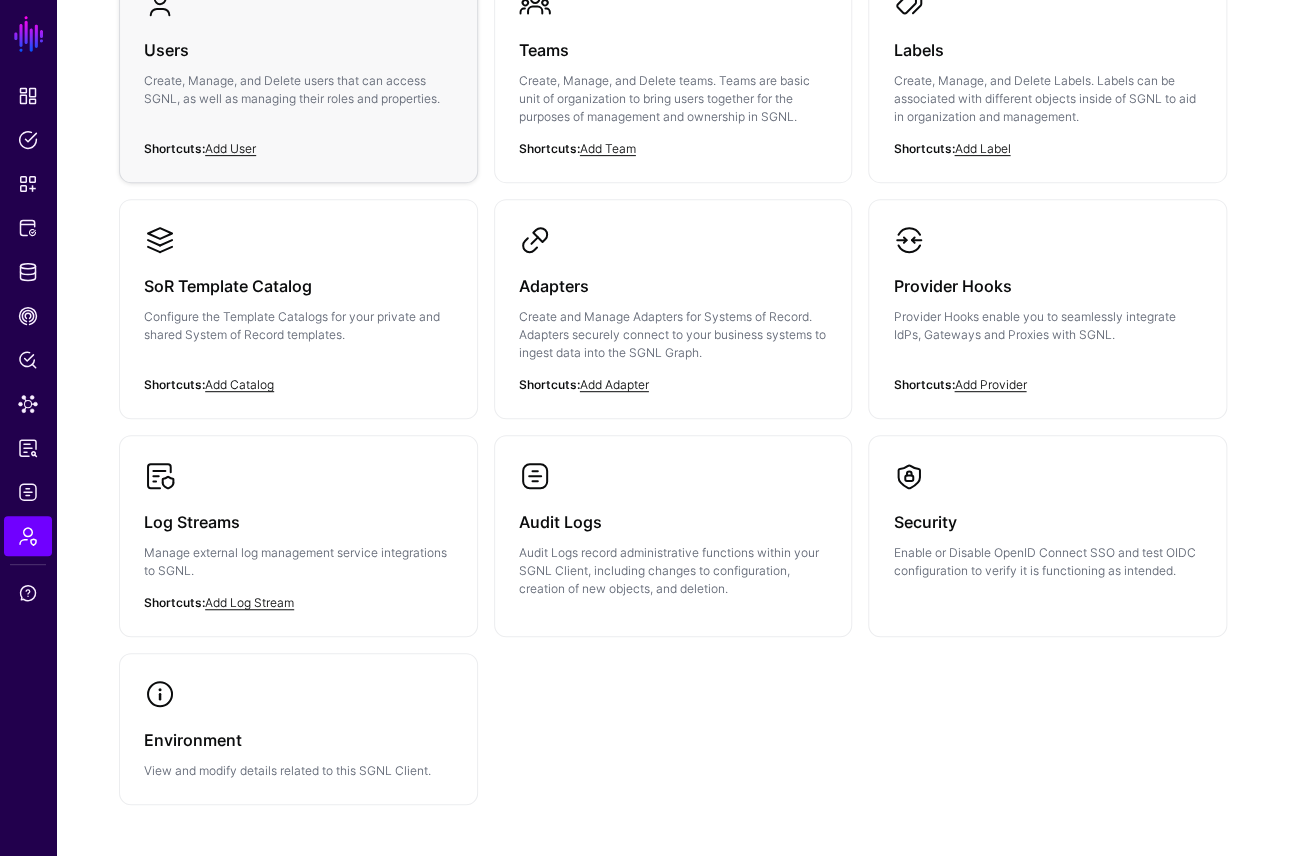 scroll, scrollTop: 304, scrollLeft: 0, axis: vertical 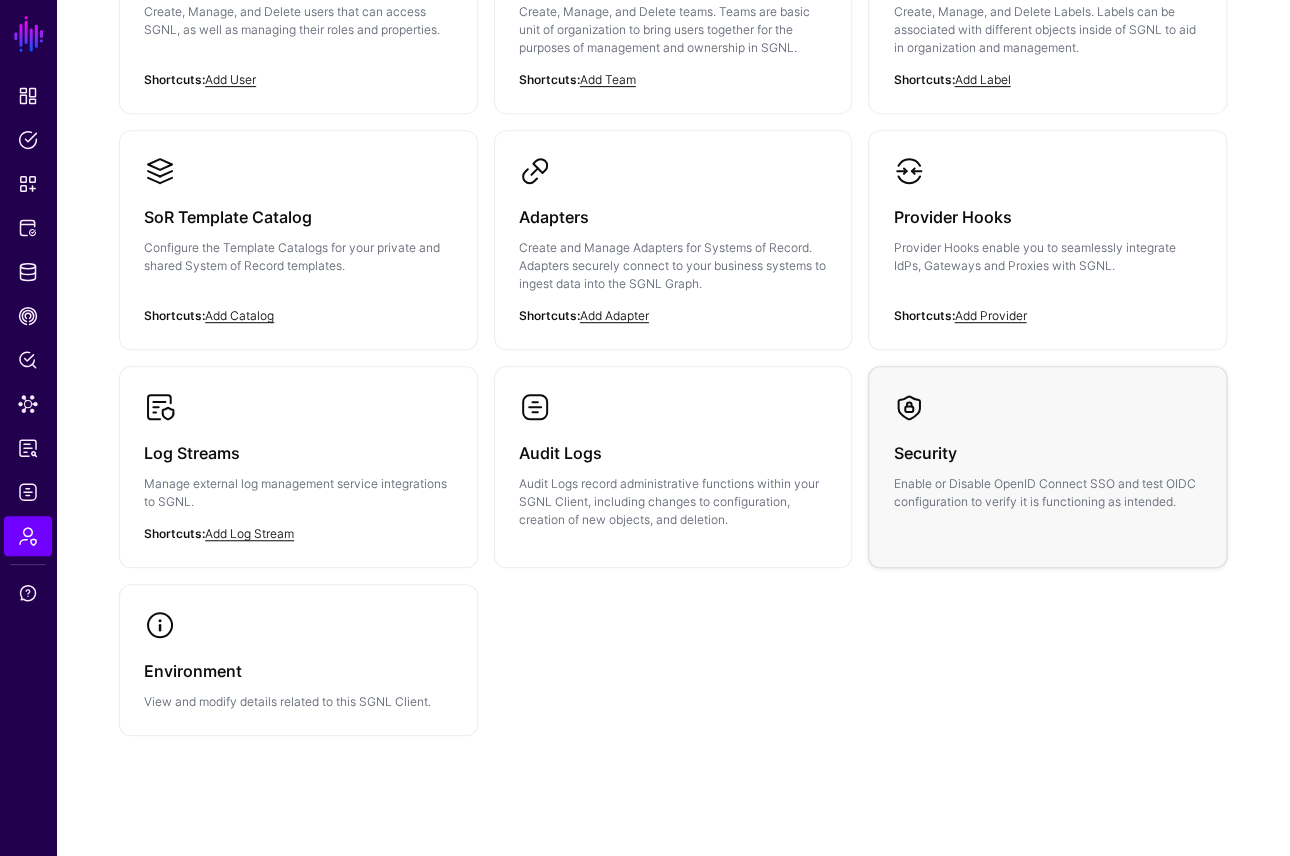 click on "Enable or Disable OpenID Connect SSO and test OIDC configuration to verify it is functioning as intended." 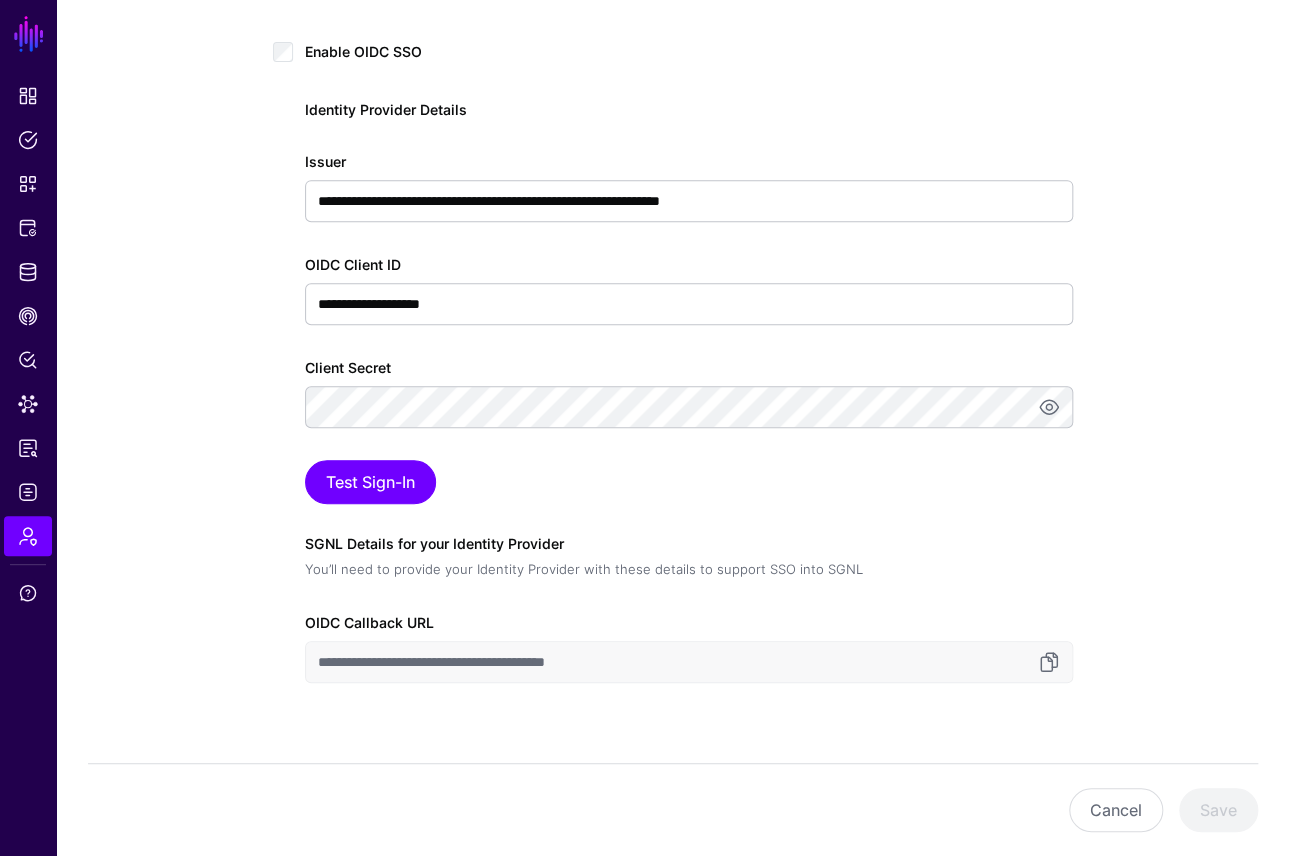 scroll, scrollTop: 334, scrollLeft: 0, axis: vertical 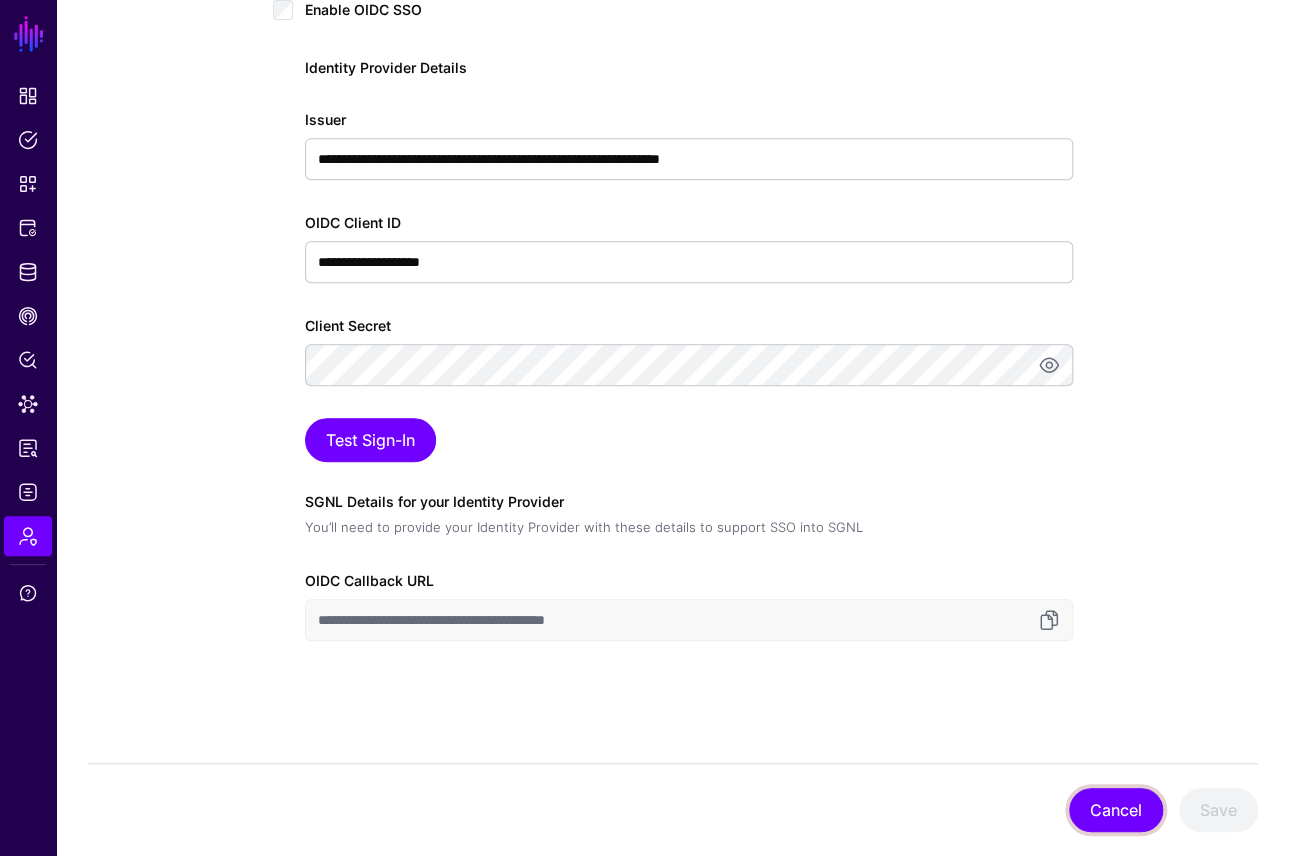 click on "Cancel" 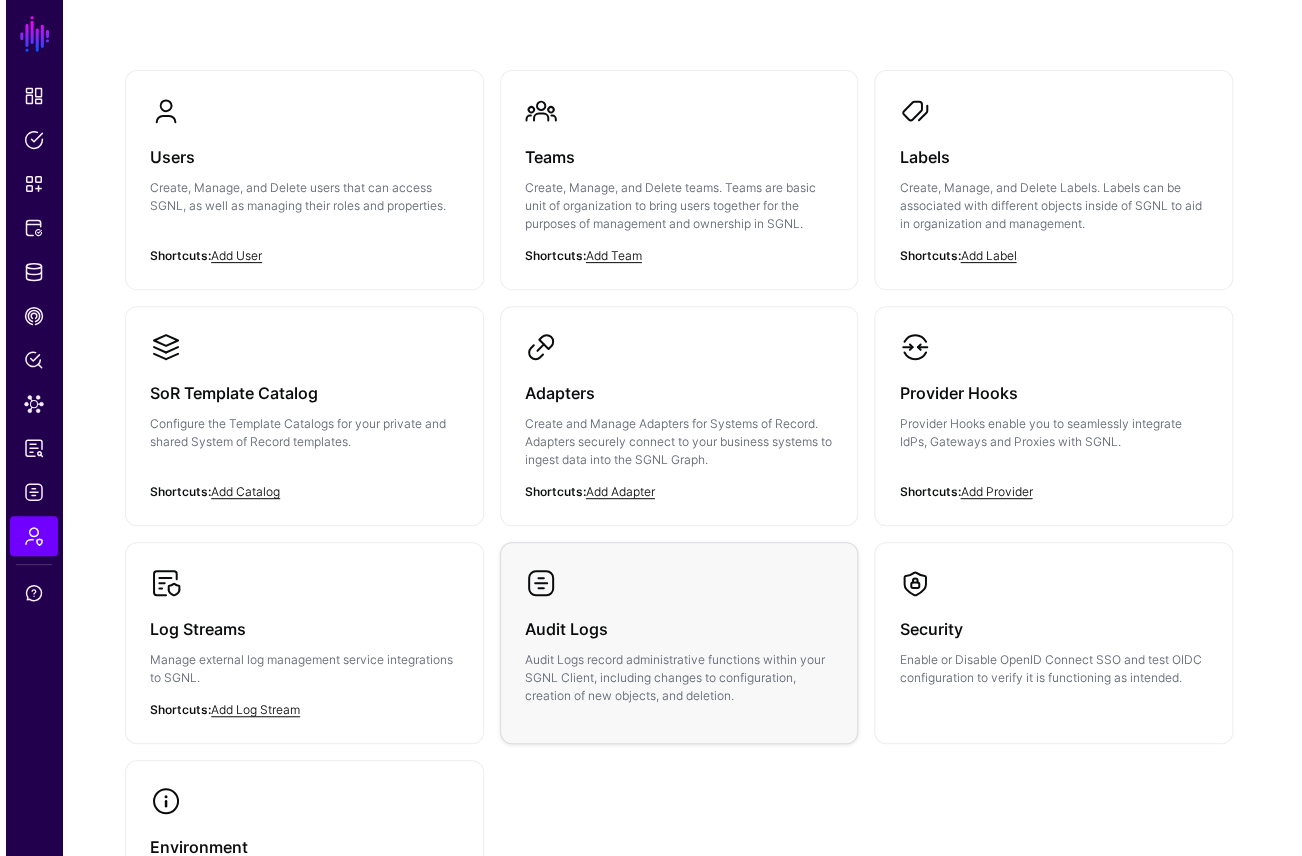 scroll, scrollTop: 0, scrollLeft: 0, axis: both 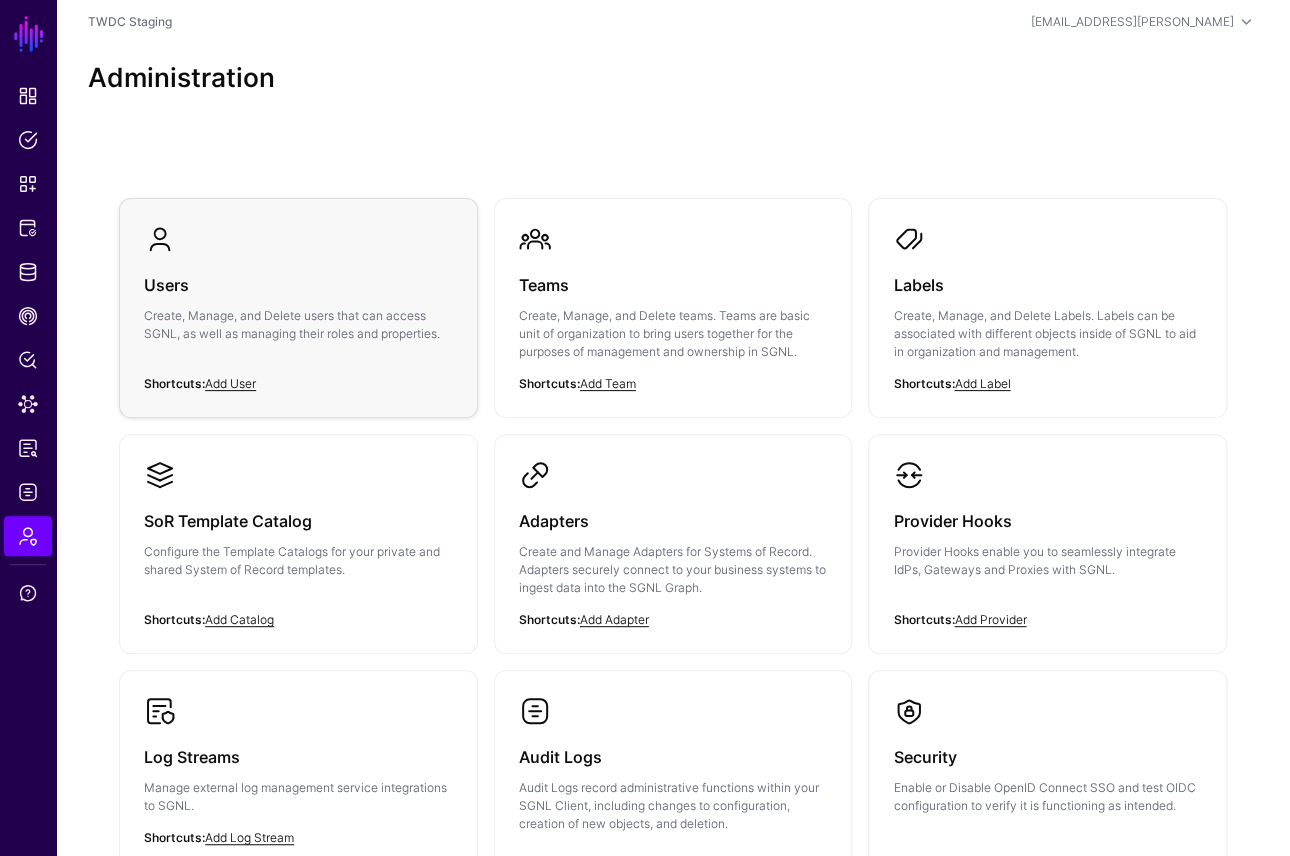 click on "Create, Manage, and Delete users that can access SGNL, as well as managing their roles and properties." 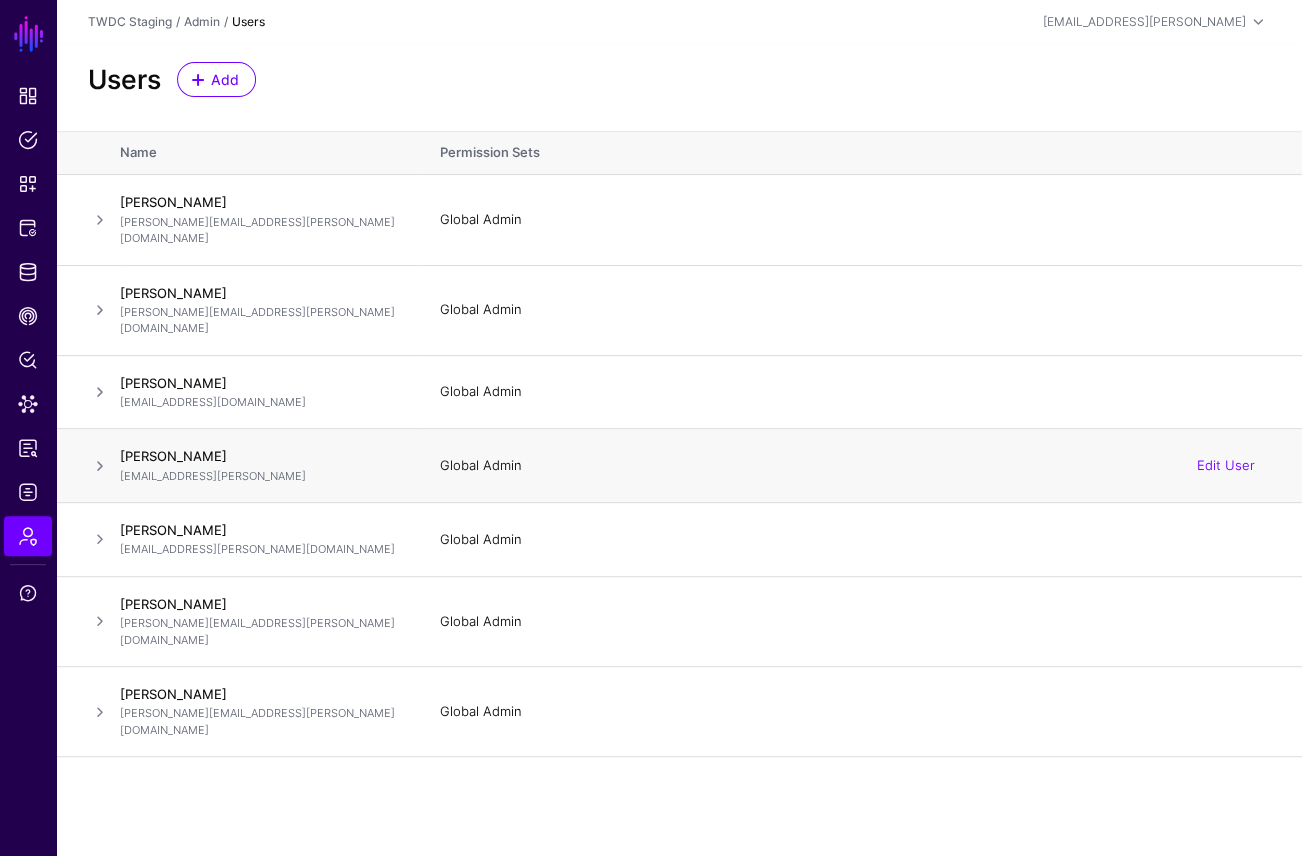 click 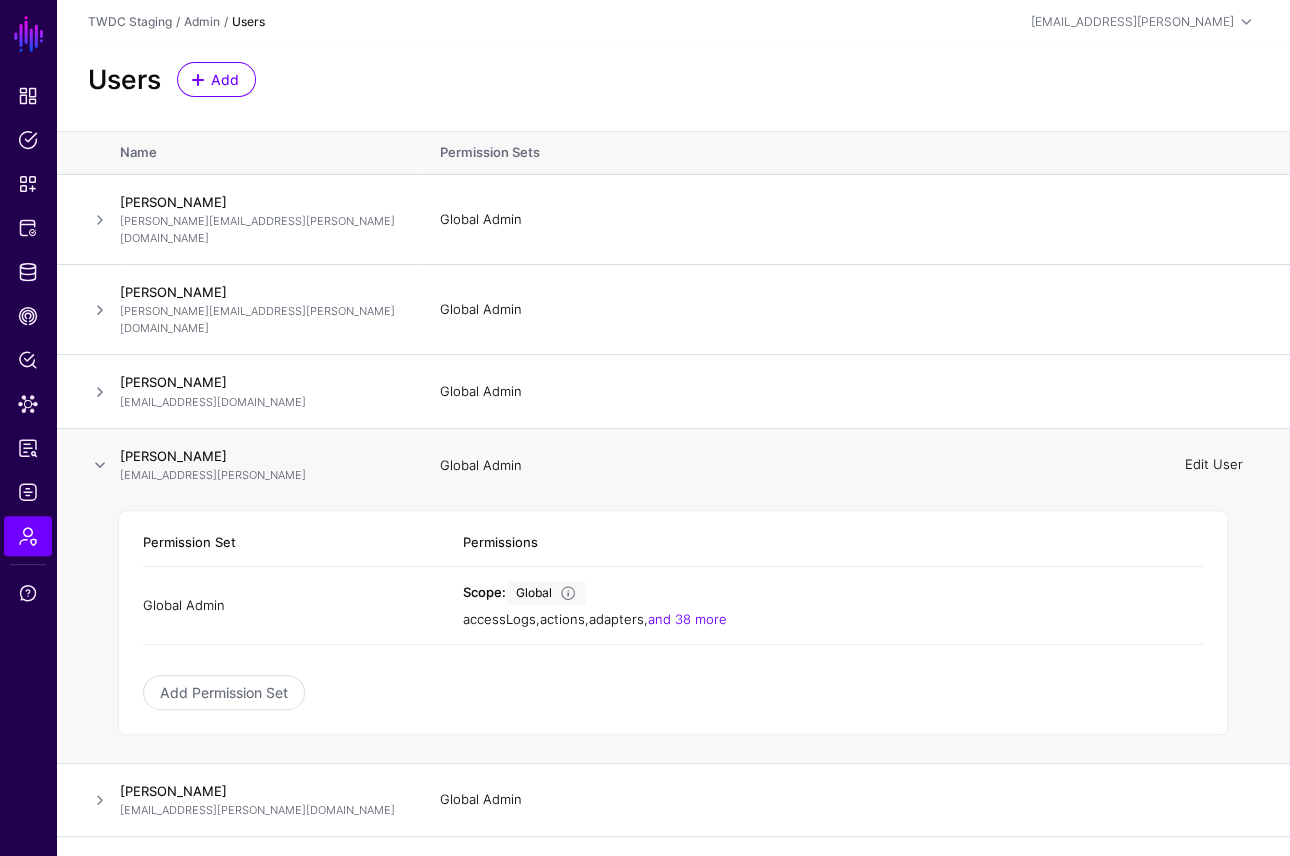 click on "Edit User" 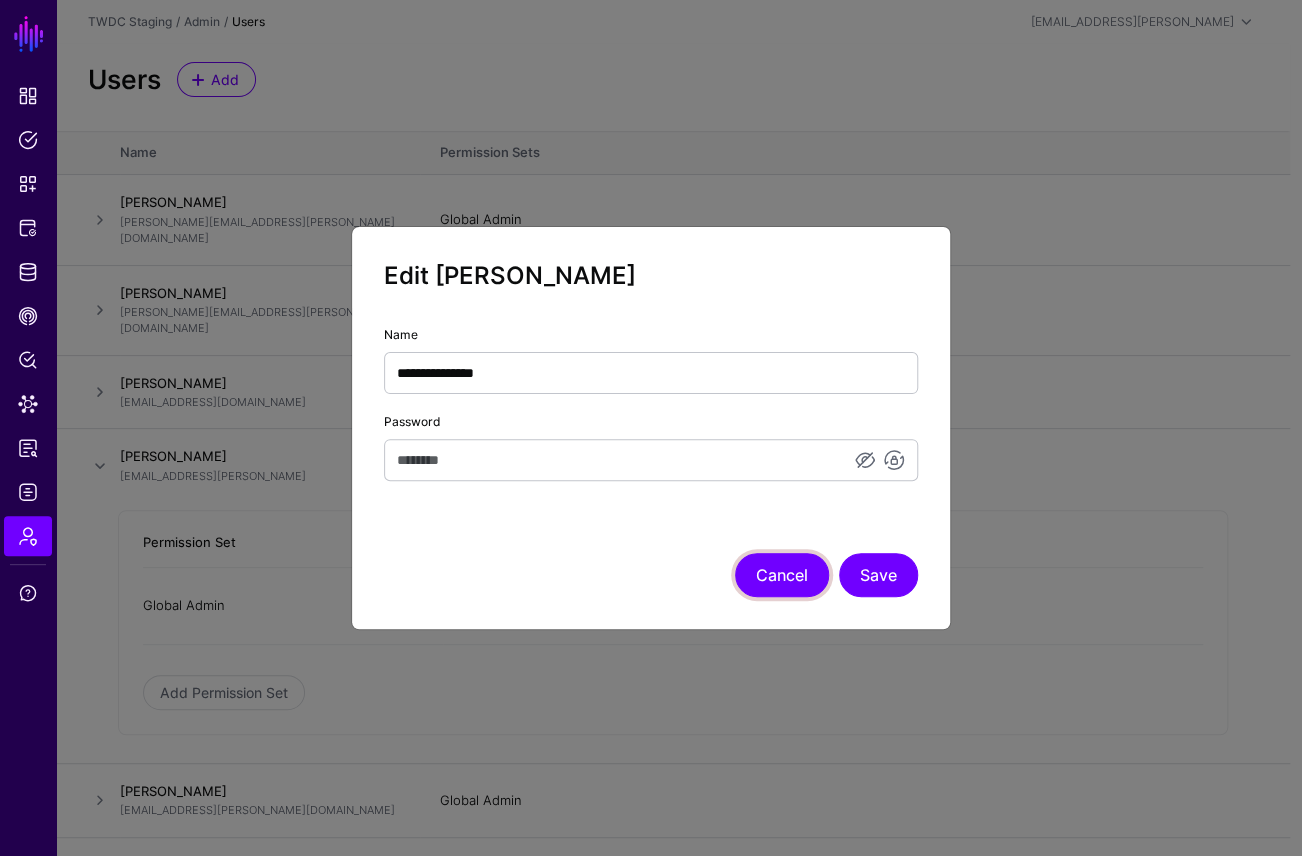click on "Cancel" 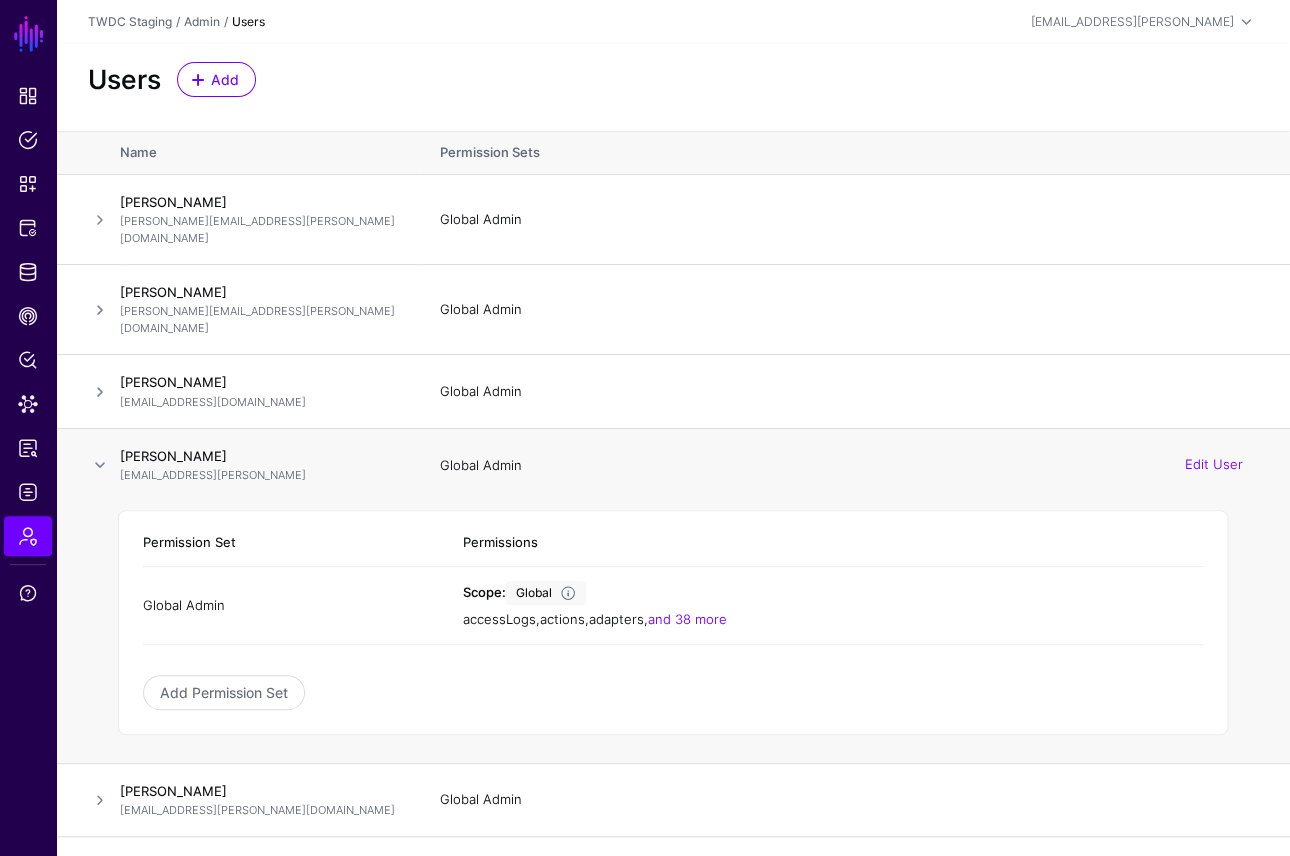 click 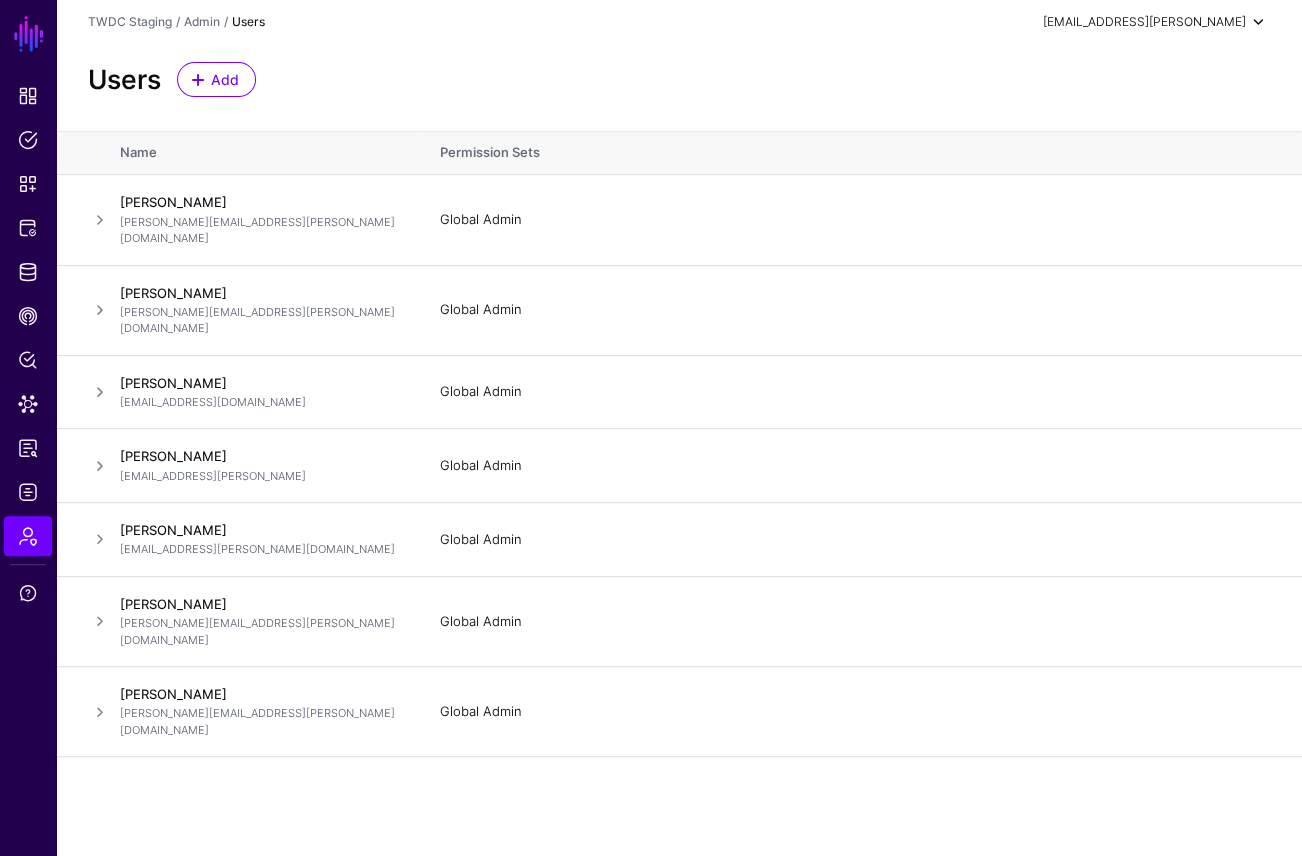click on "[EMAIL_ADDRESS][PERSON_NAME]" 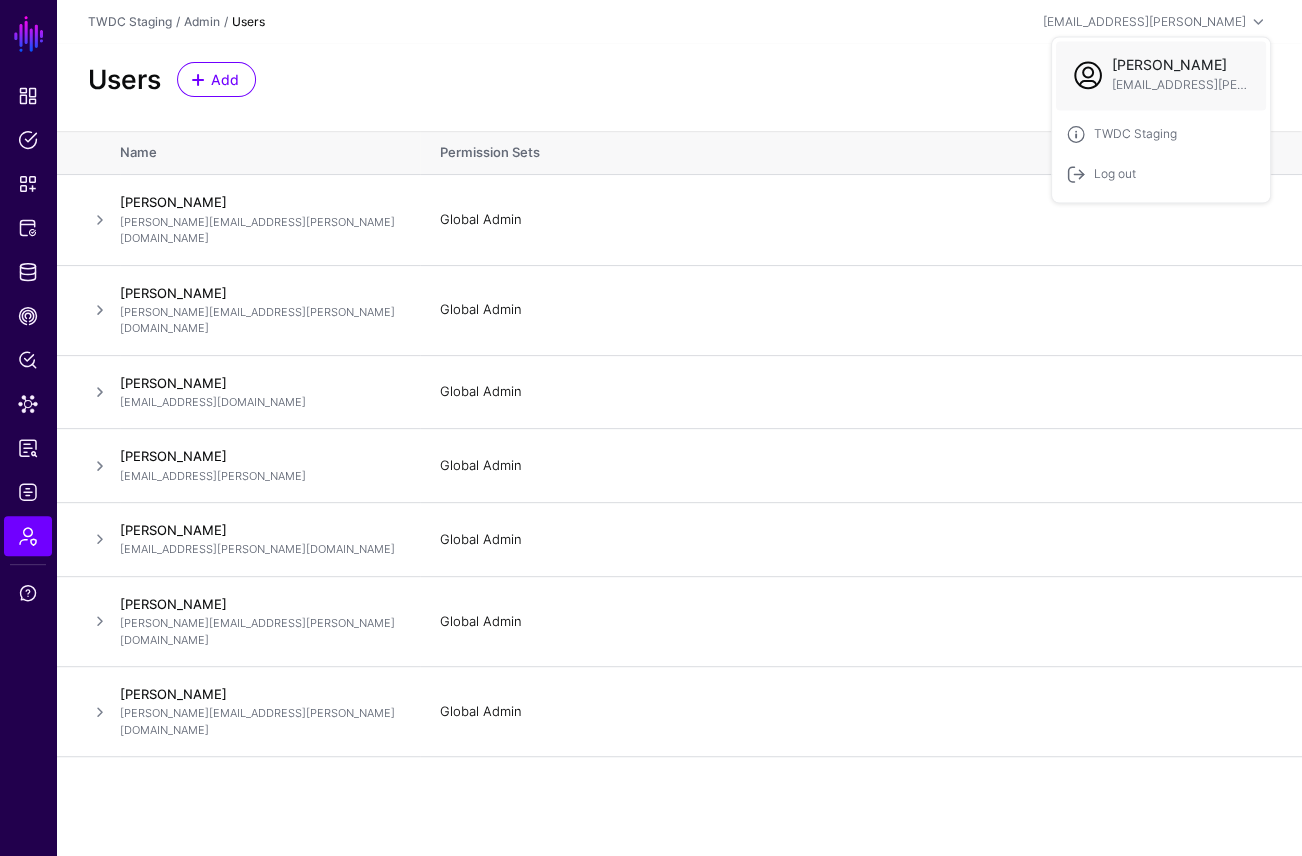 click on "TWDC Staging  /  Admin  / Users" 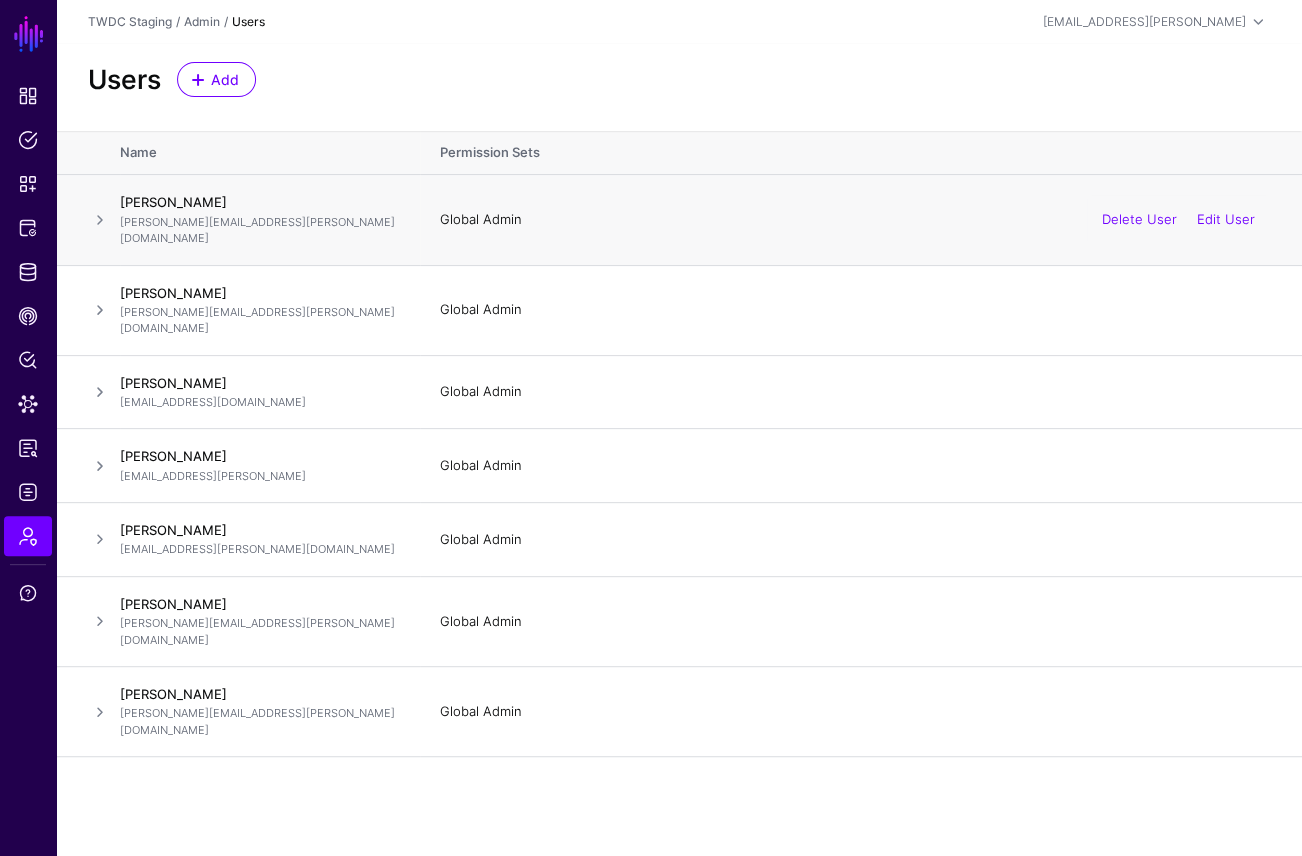 click 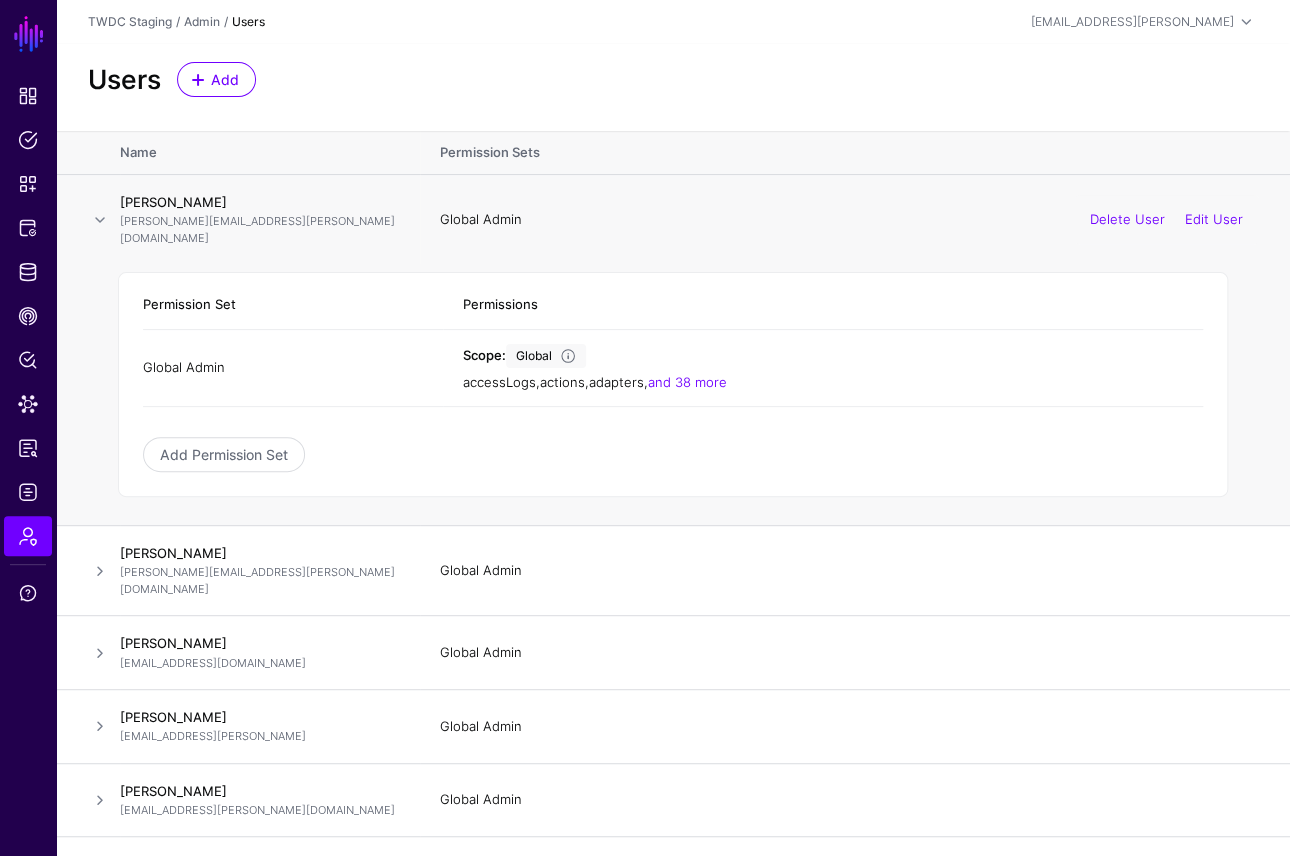 click 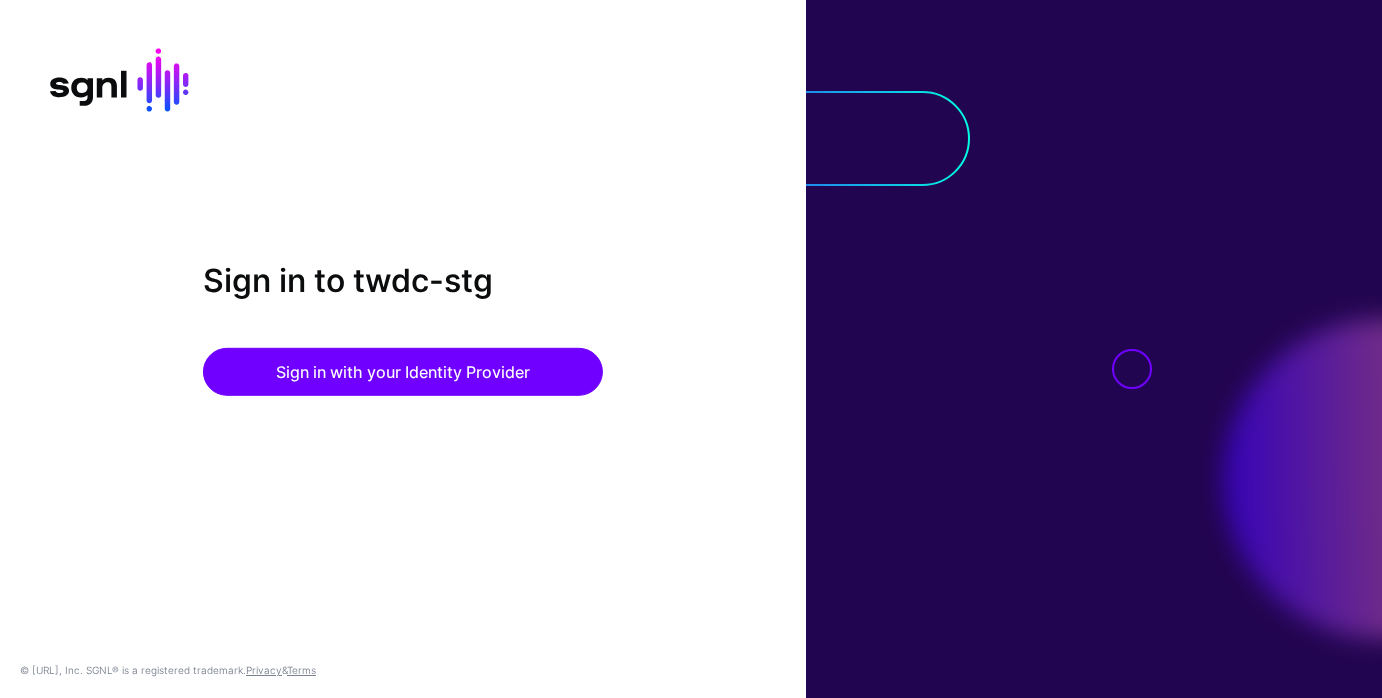 scroll, scrollTop: 0, scrollLeft: 0, axis: both 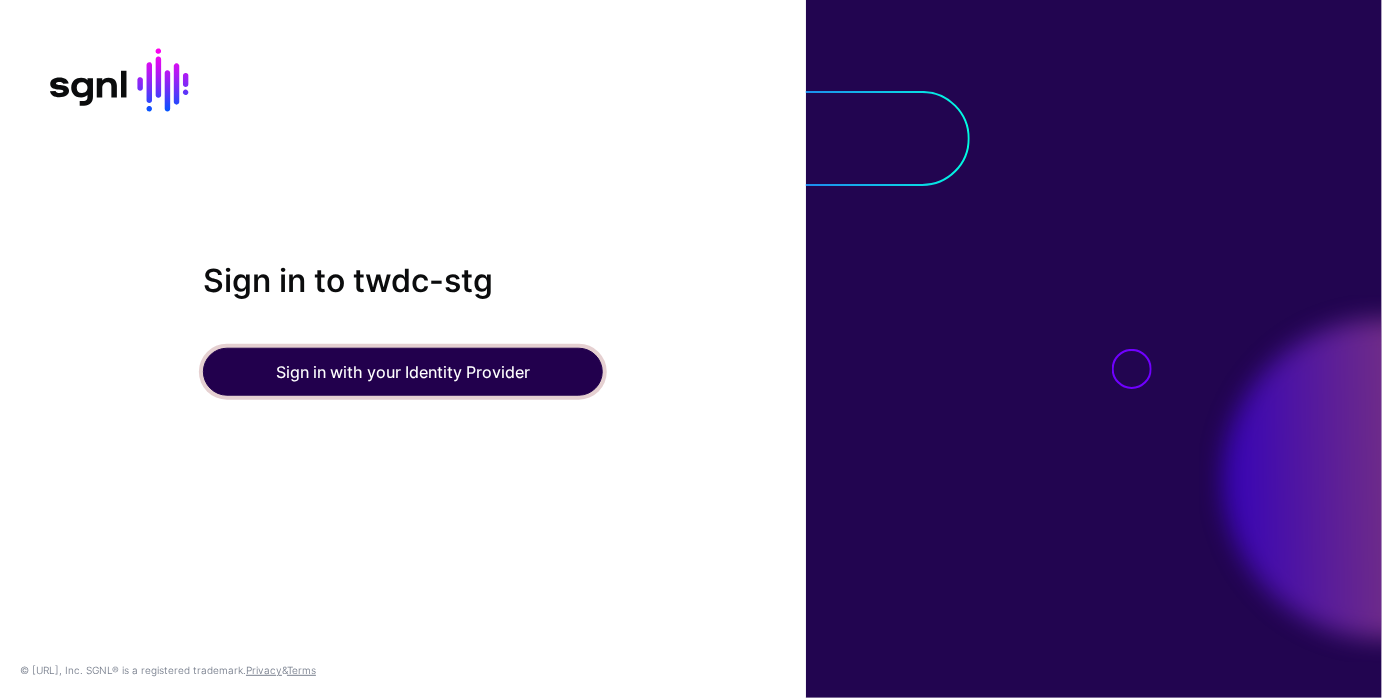 click on "Sign in with your Identity Provider" 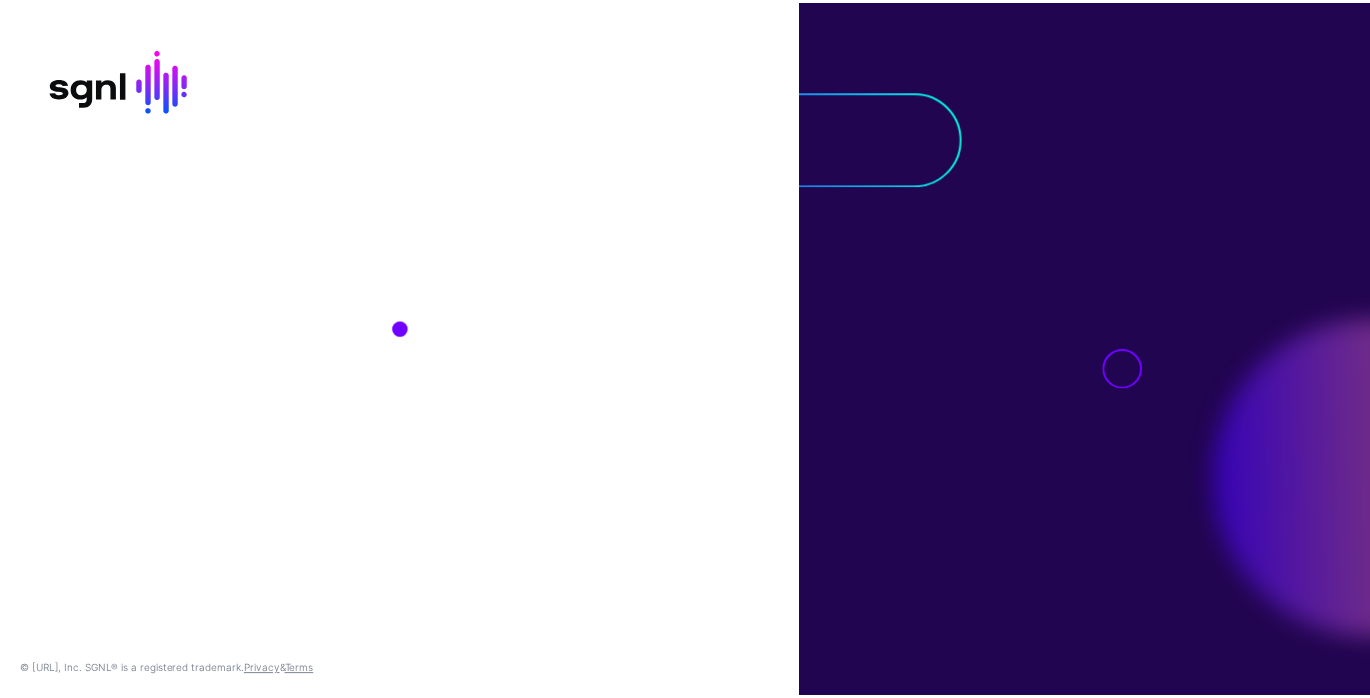 scroll, scrollTop: 0, scrollLeft: 0, axis: both 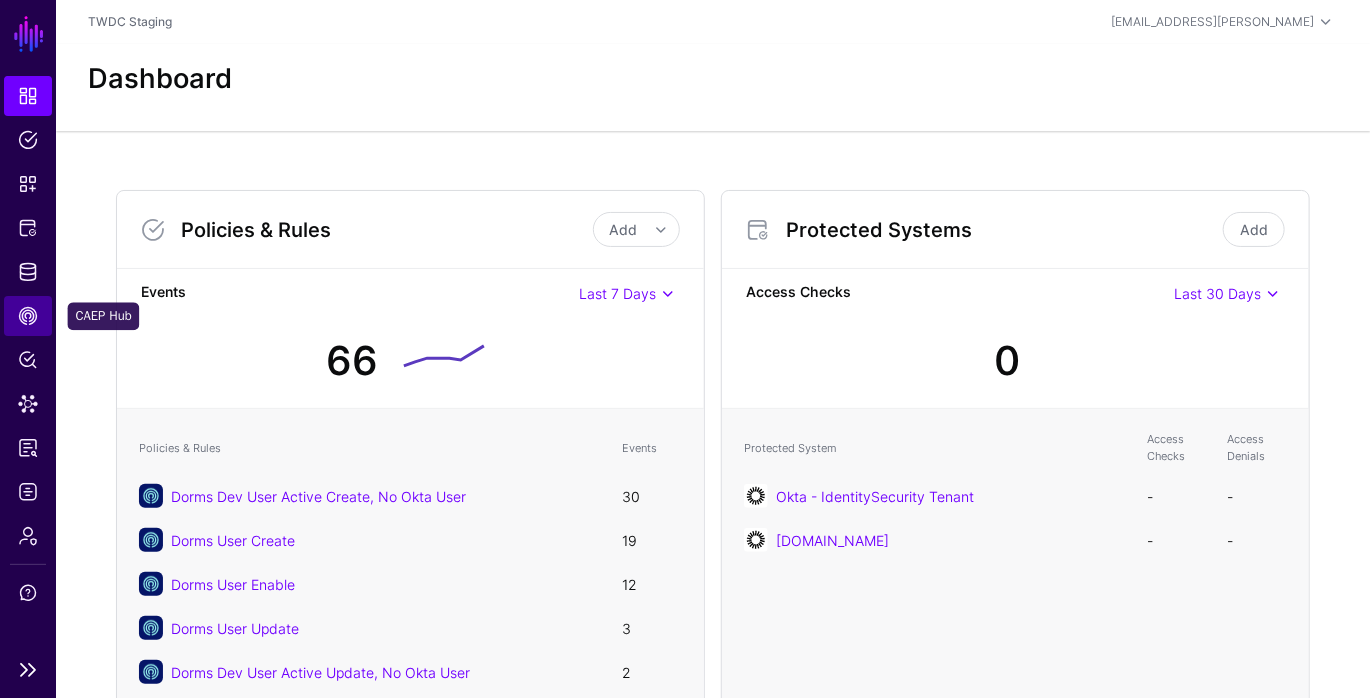 click on "CAEP Hub" 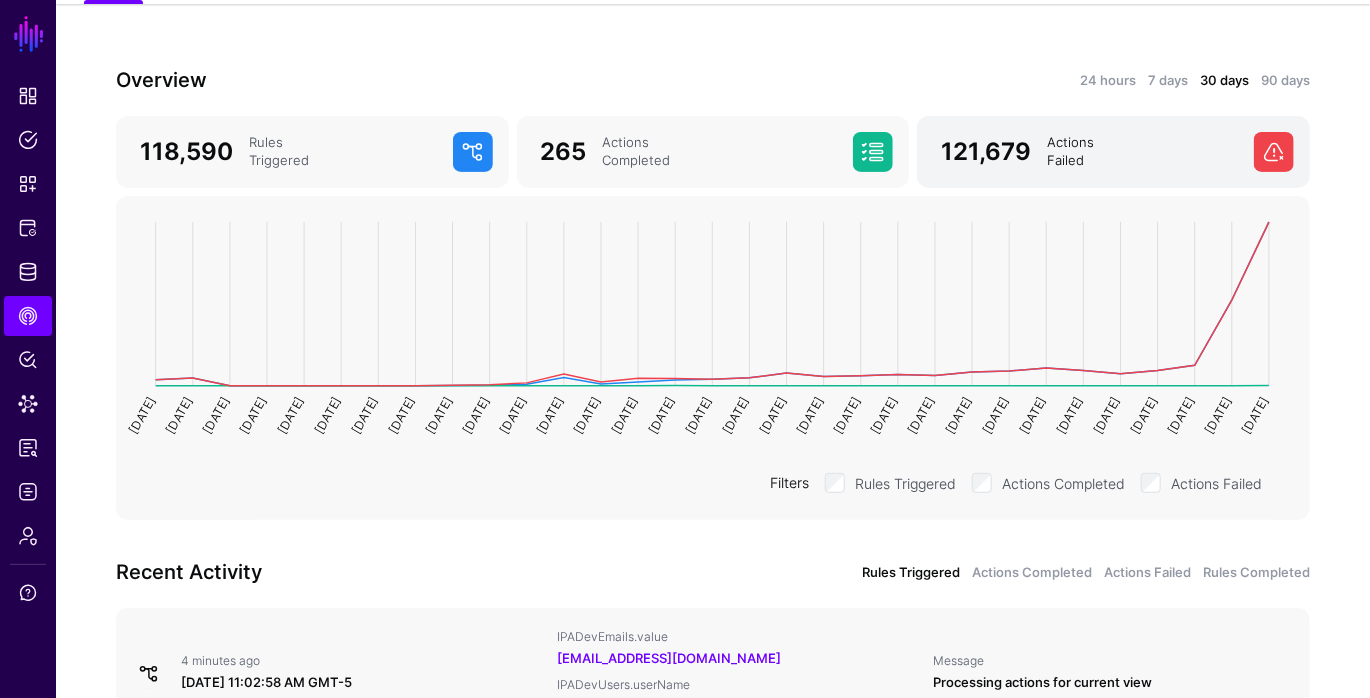 scroll, scrollTop: 193, scrollLeft: 0, axis: vertical 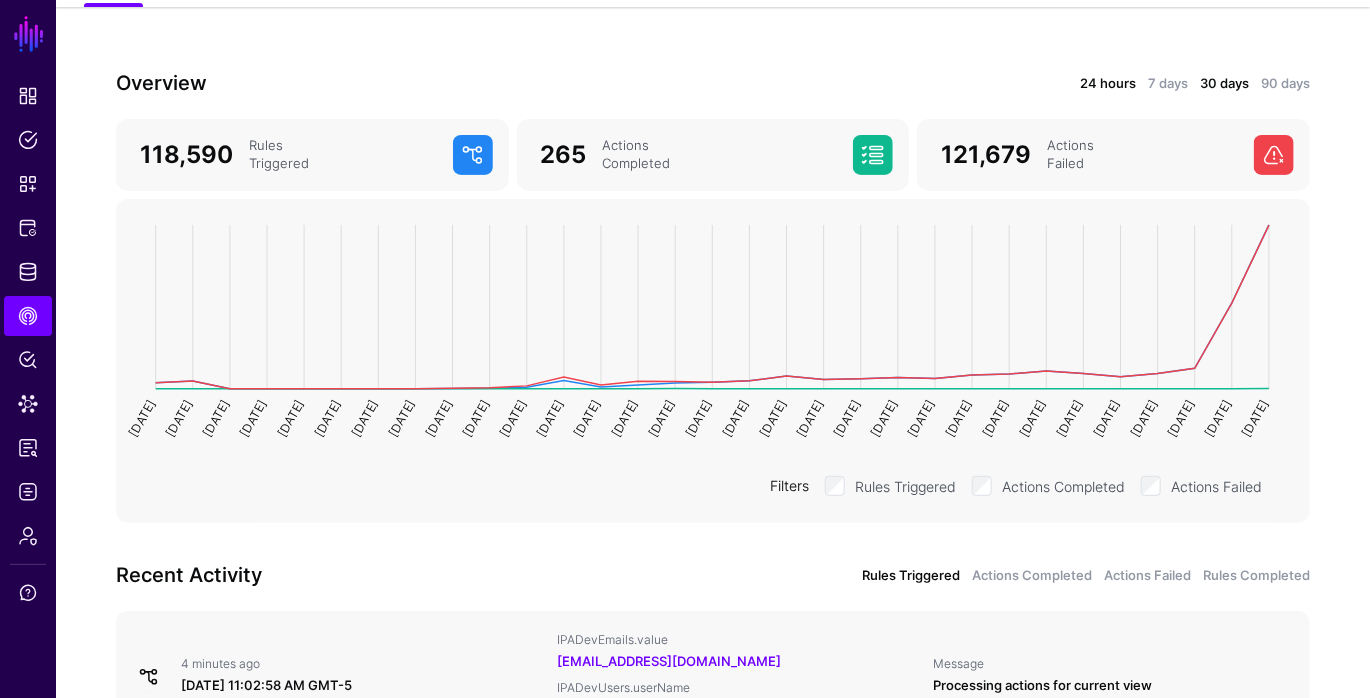 click on "24 hours" 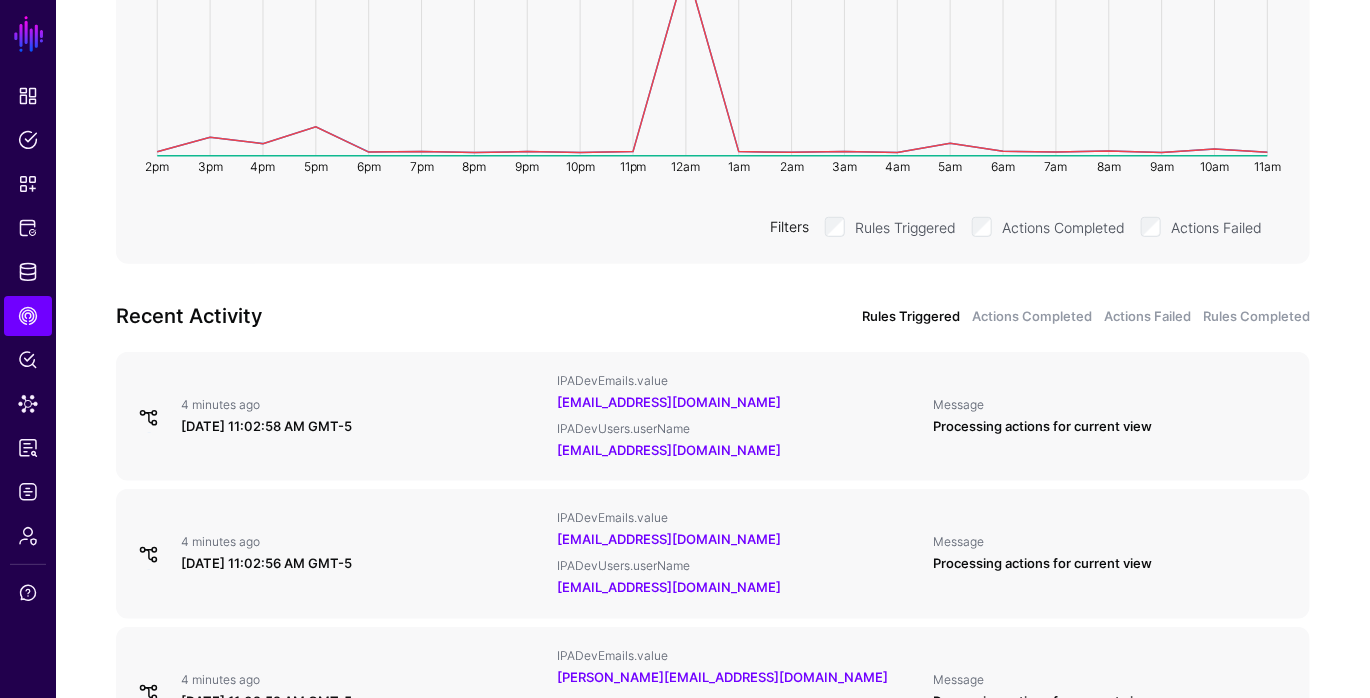 scroll, scrollTop: 390, scrollLeft: 0, axis: vertical 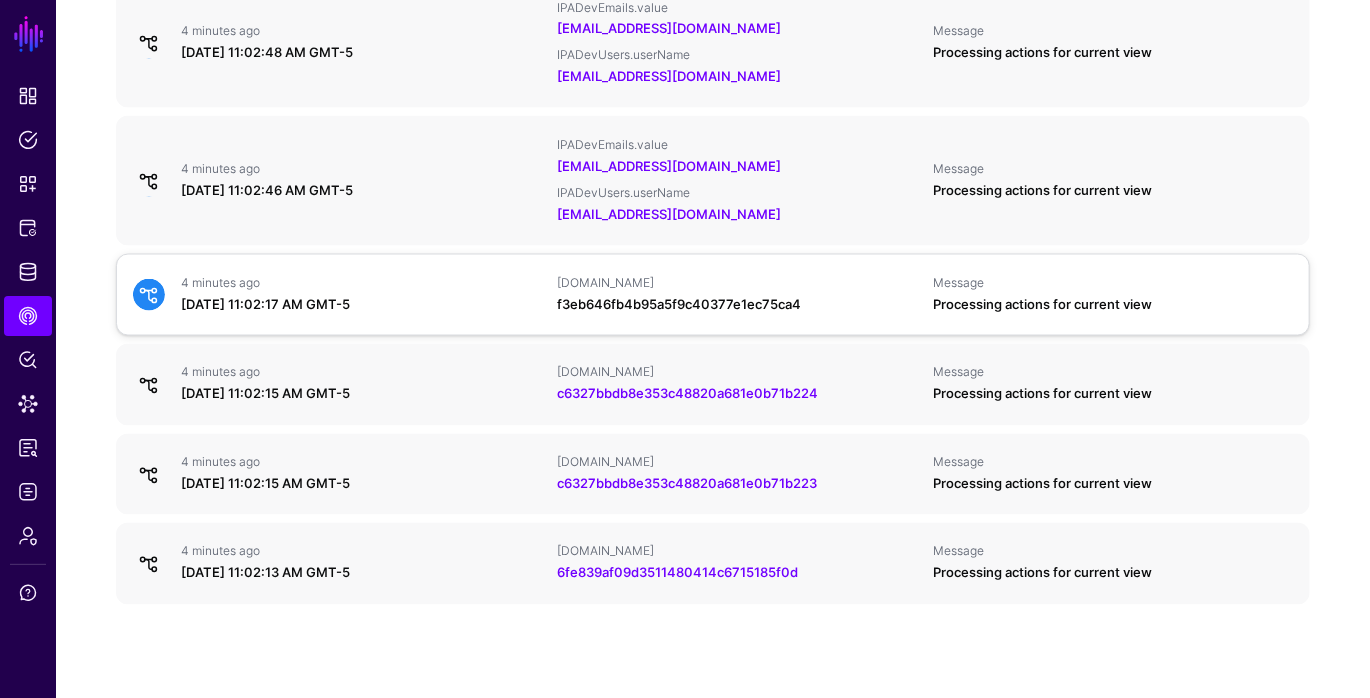 click on "f3eb646fb4b95a5f9c40377e1ec75ca4" at bounding box center [679, 304] 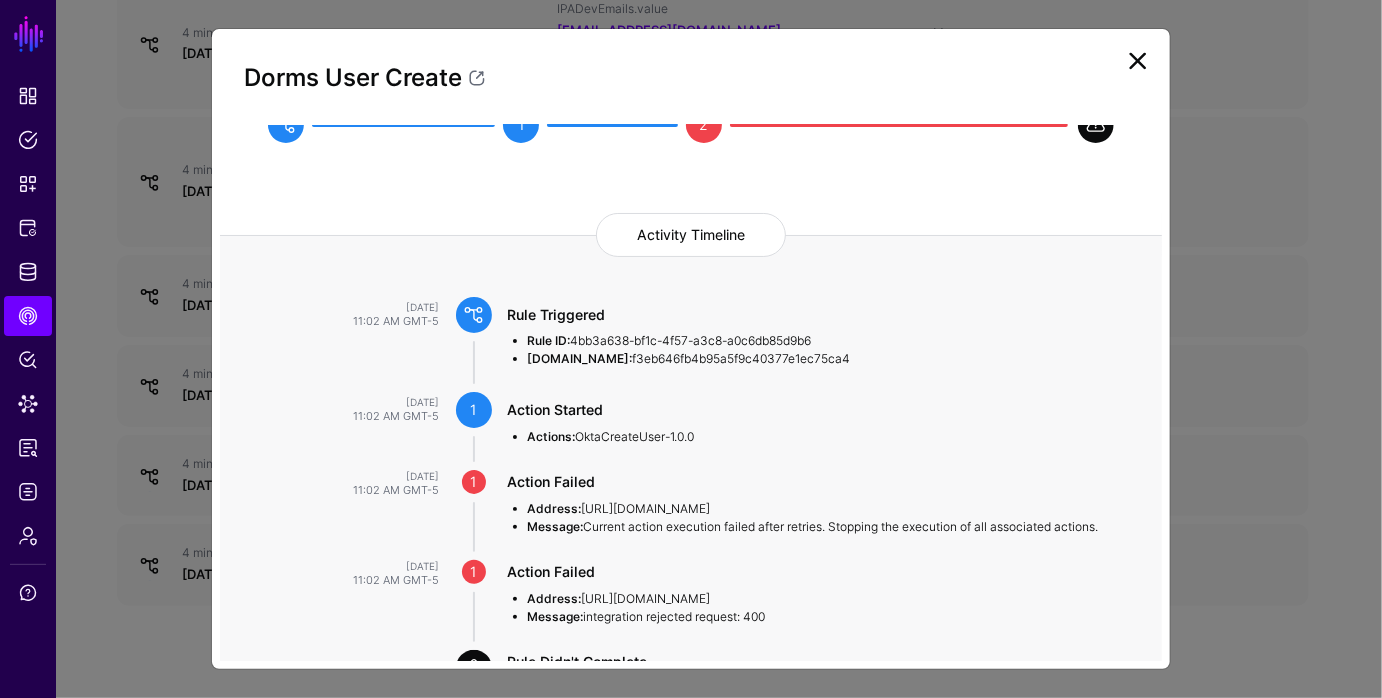 scroll, scrollTop: 107, scrollLeft: 0, axis: vertical 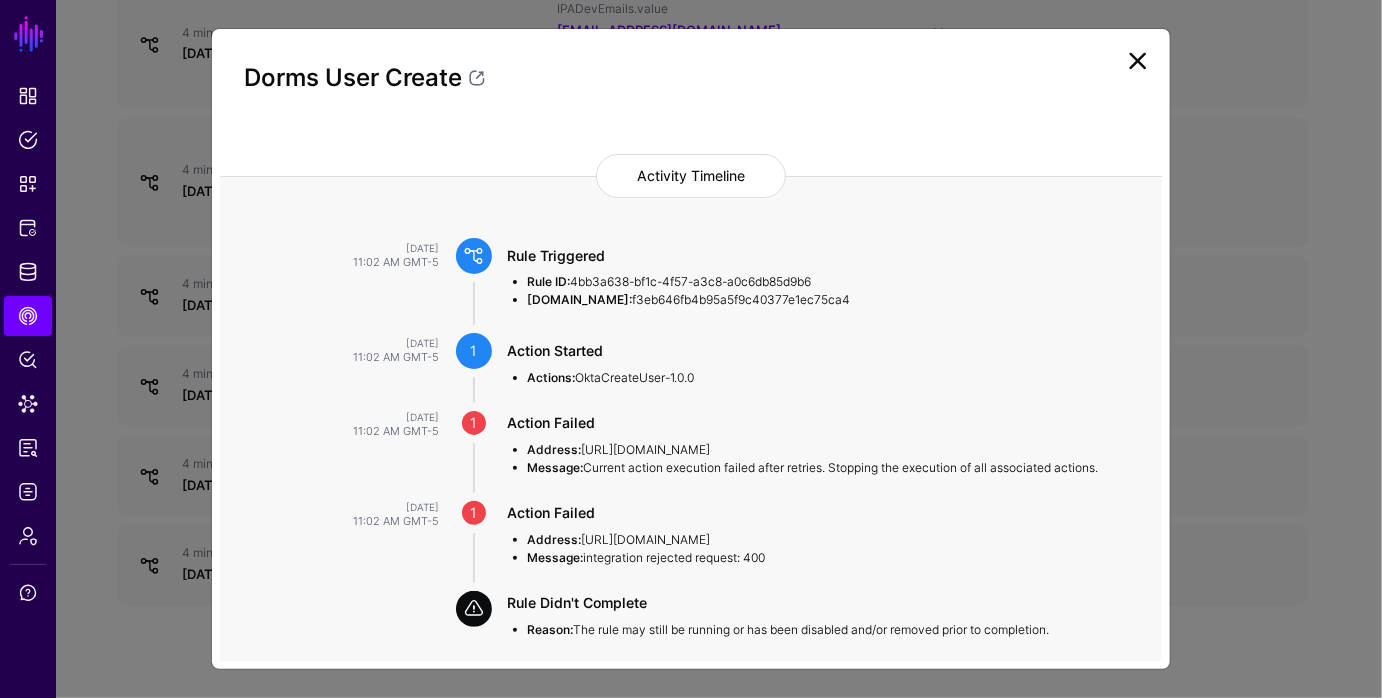 click 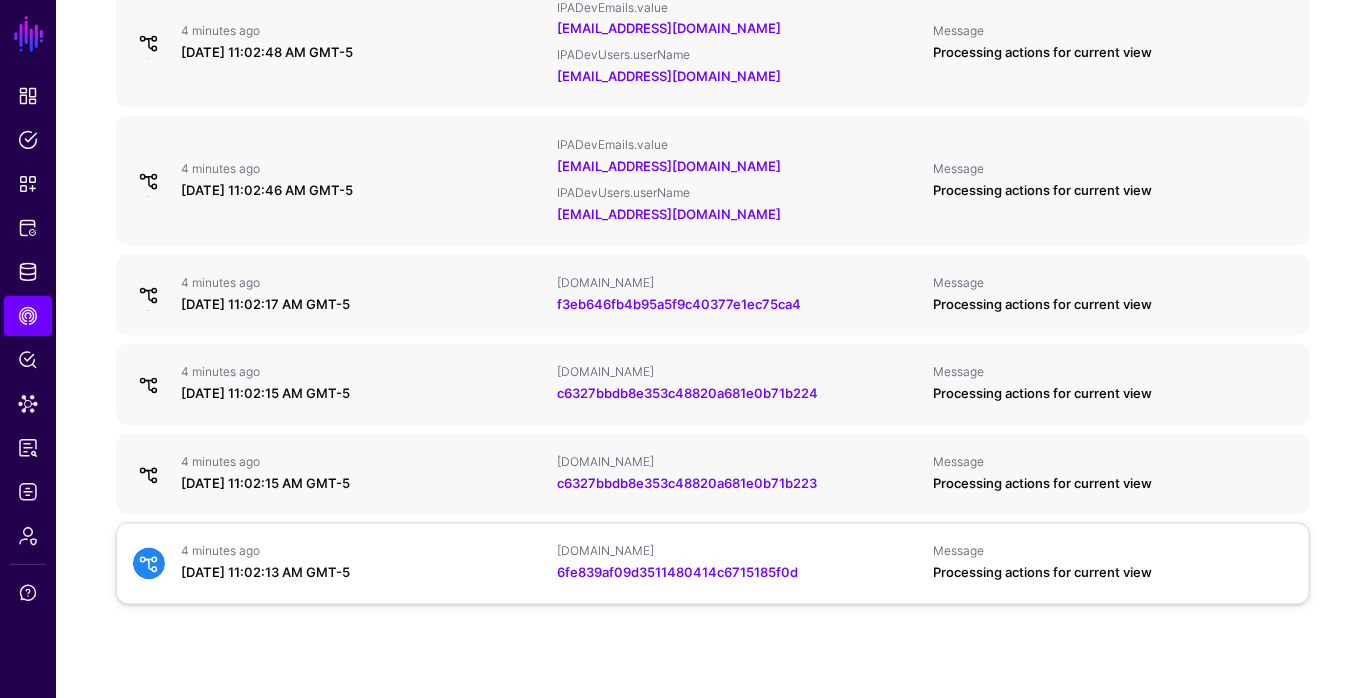 click on "IPAUsers.id" at bounding box center [737, 552] 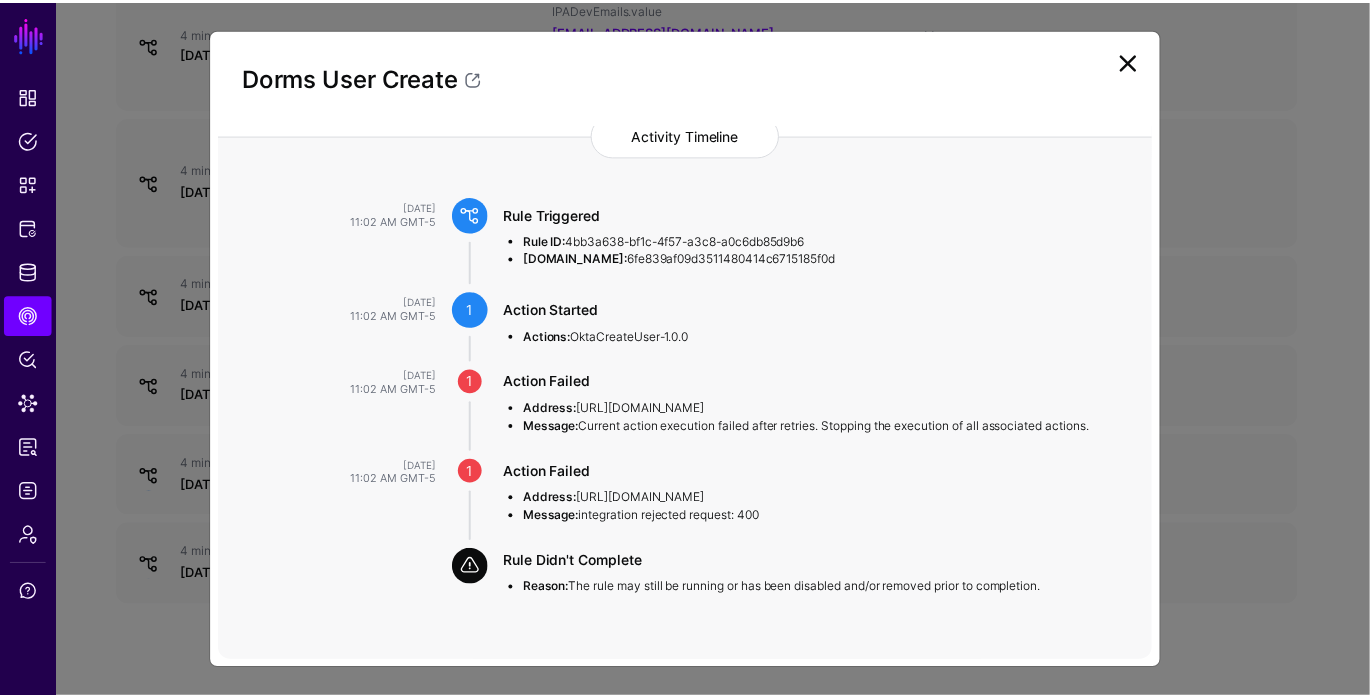 scroll, scrollTop: 0, scrollLeft: 0, axis: both 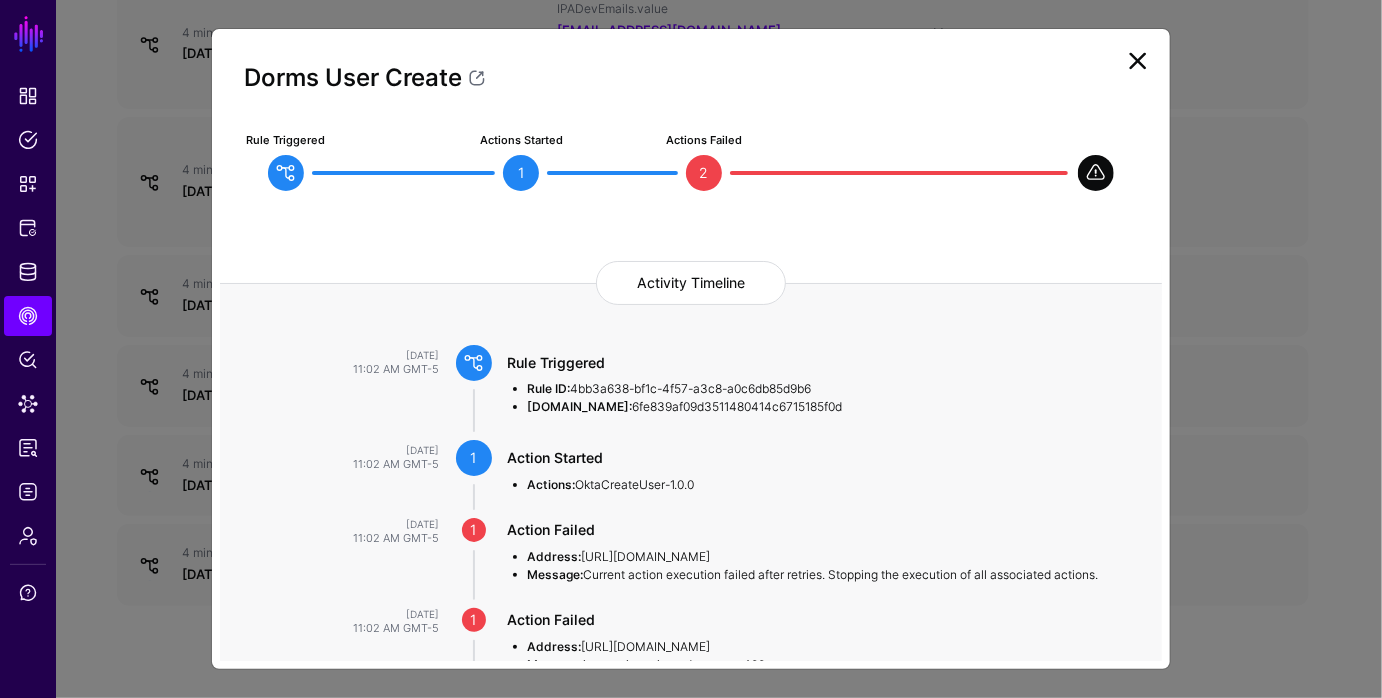 click 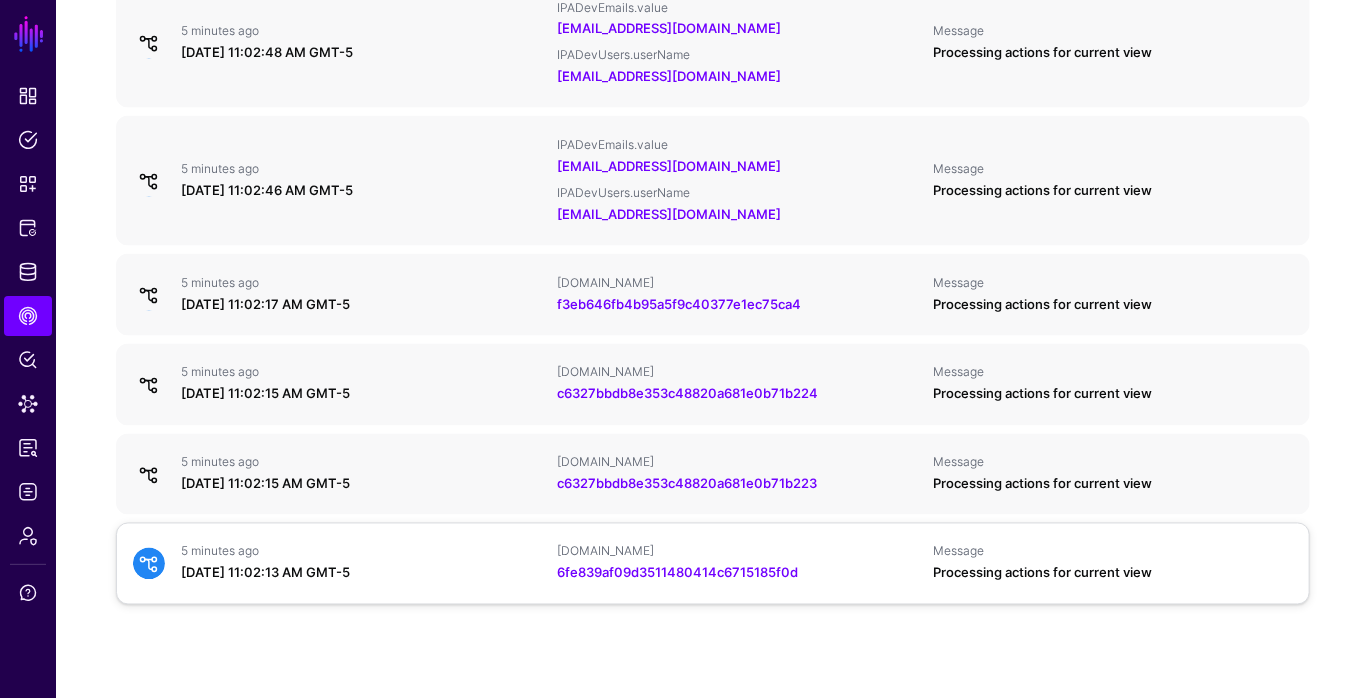 drag, startPoint x: 793, startPoint y: 571, endPoint x: 552, endPoint y: 572, distance: 241.00208 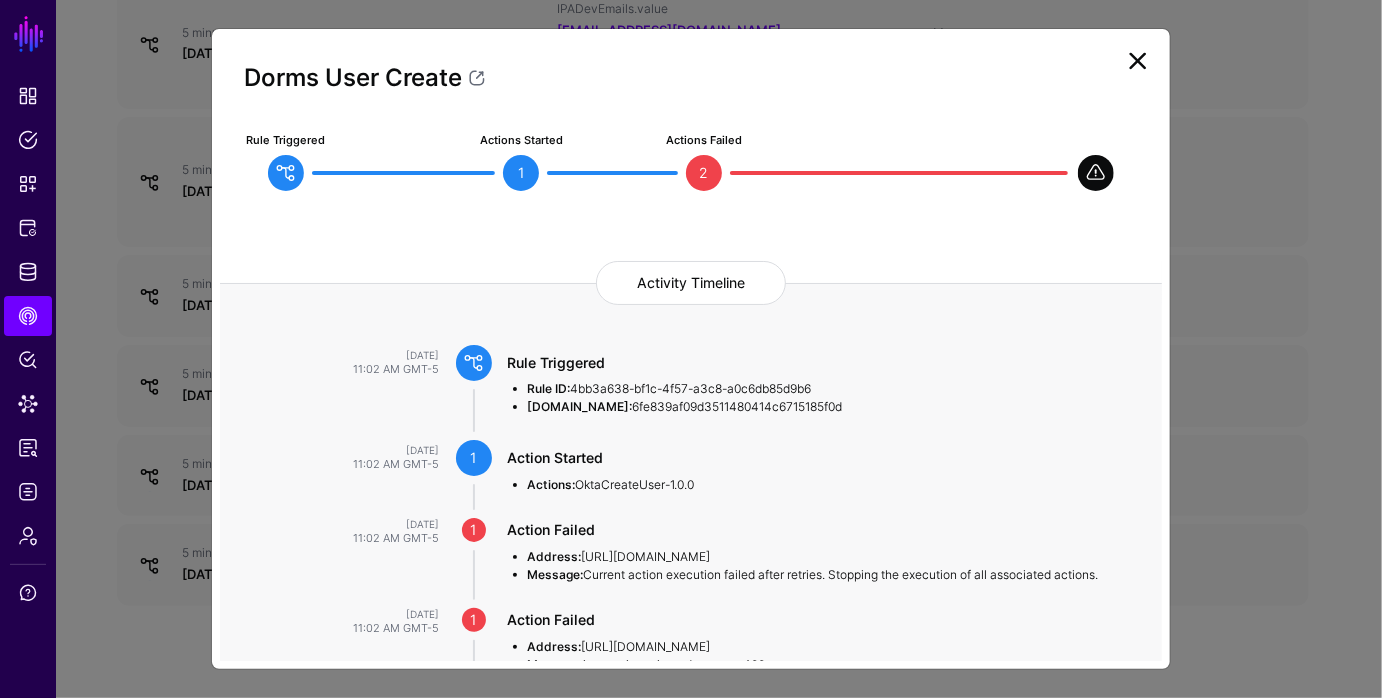copy on "6fe839af09d3511480414c6715185f0d" 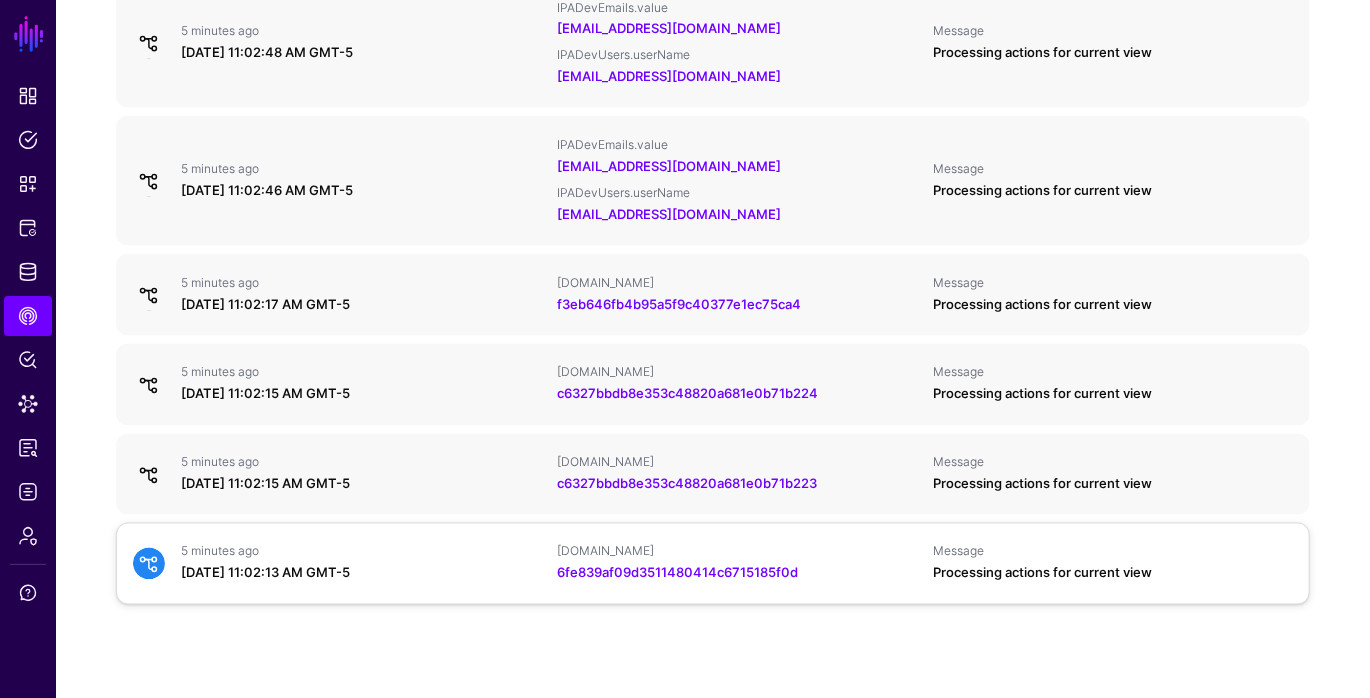 drag, startPoint x: 824, startPoint y: 573, endPoint x: 553, endPoint y: 579, distance: 271.0664 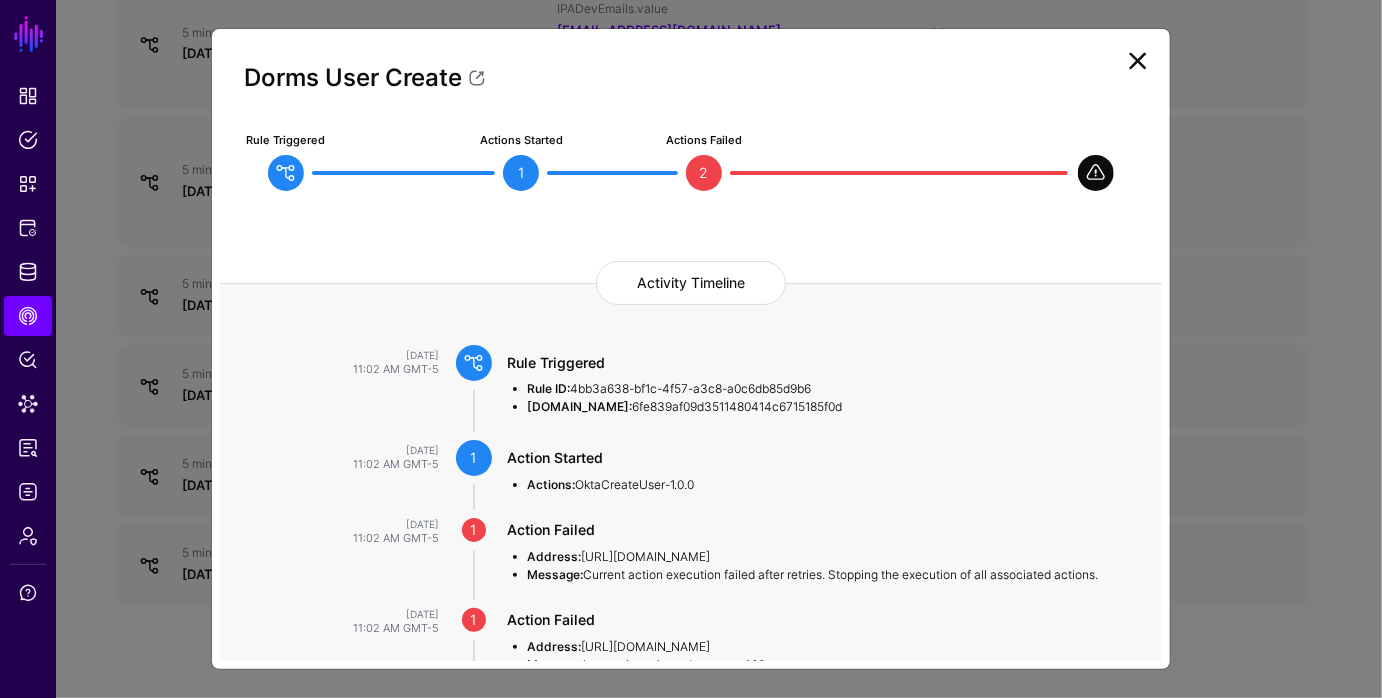 drag, startPoint x: 600, startPoint y: 408, endPoint x: 819, endPoint y: 409, distance: 219.00229 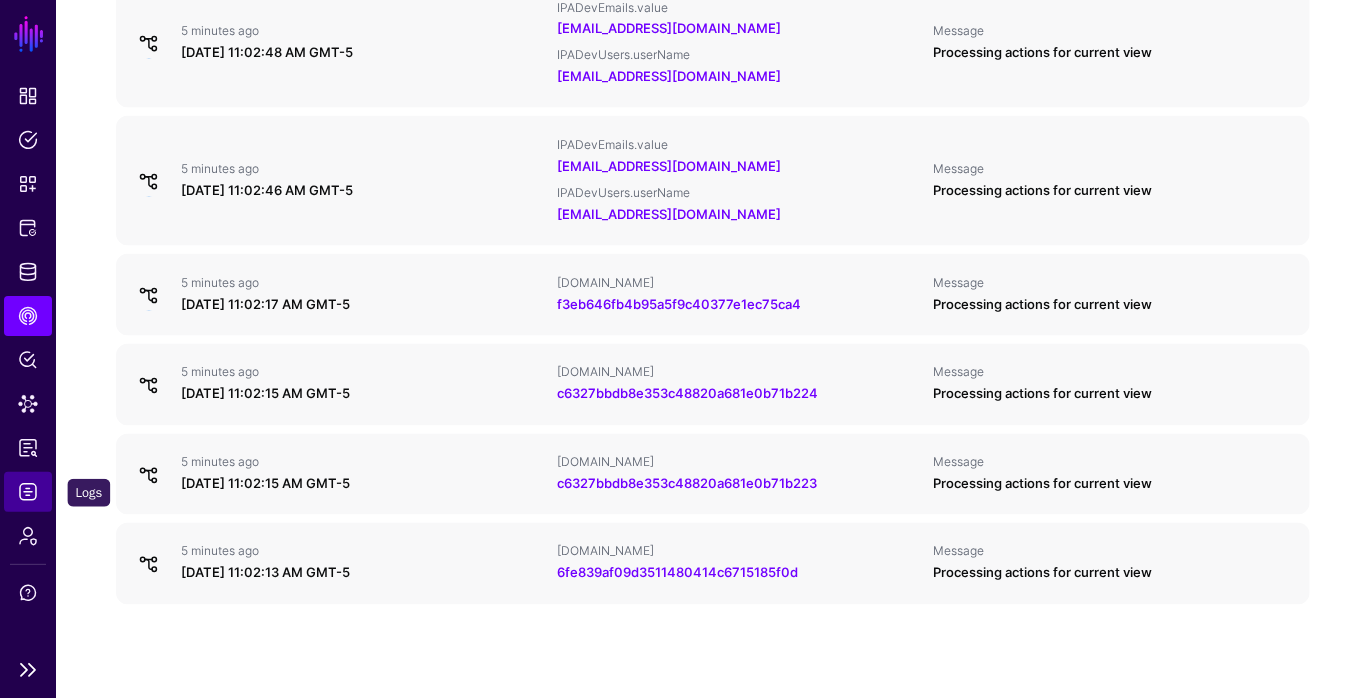click on "Logs" 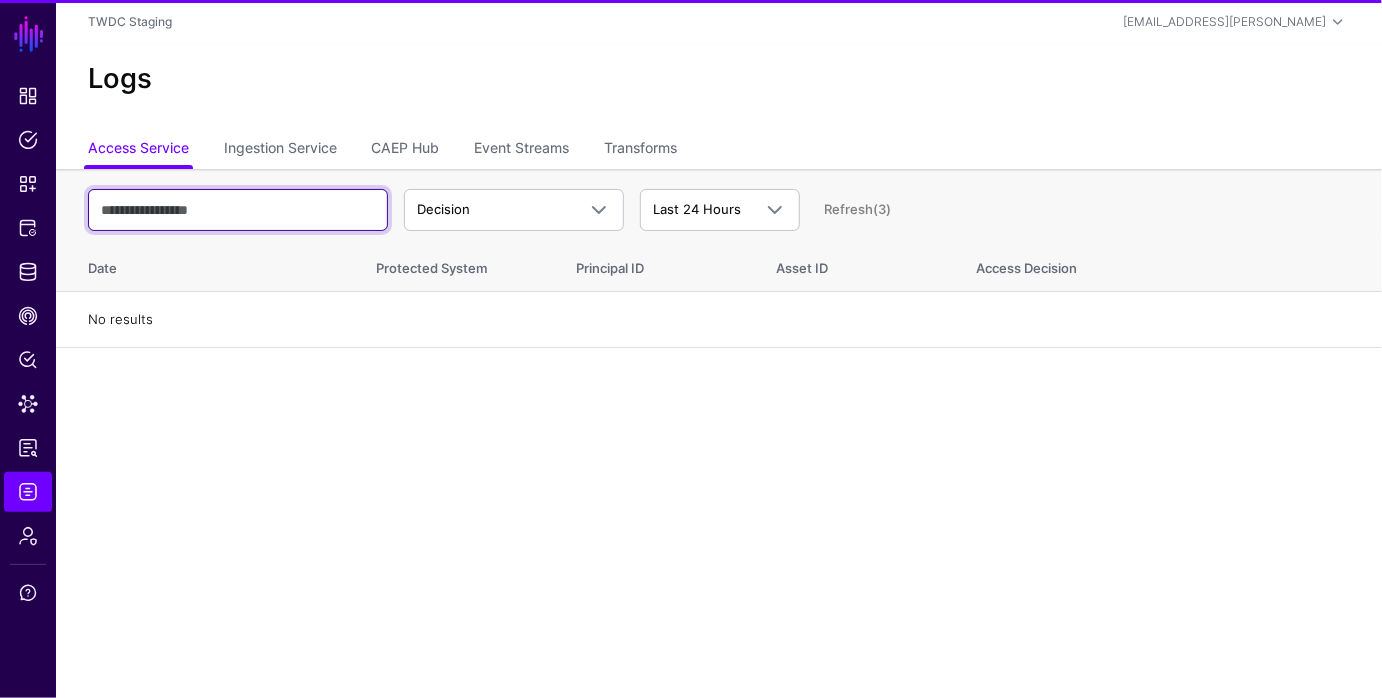 click at bounding box center (238, 210) 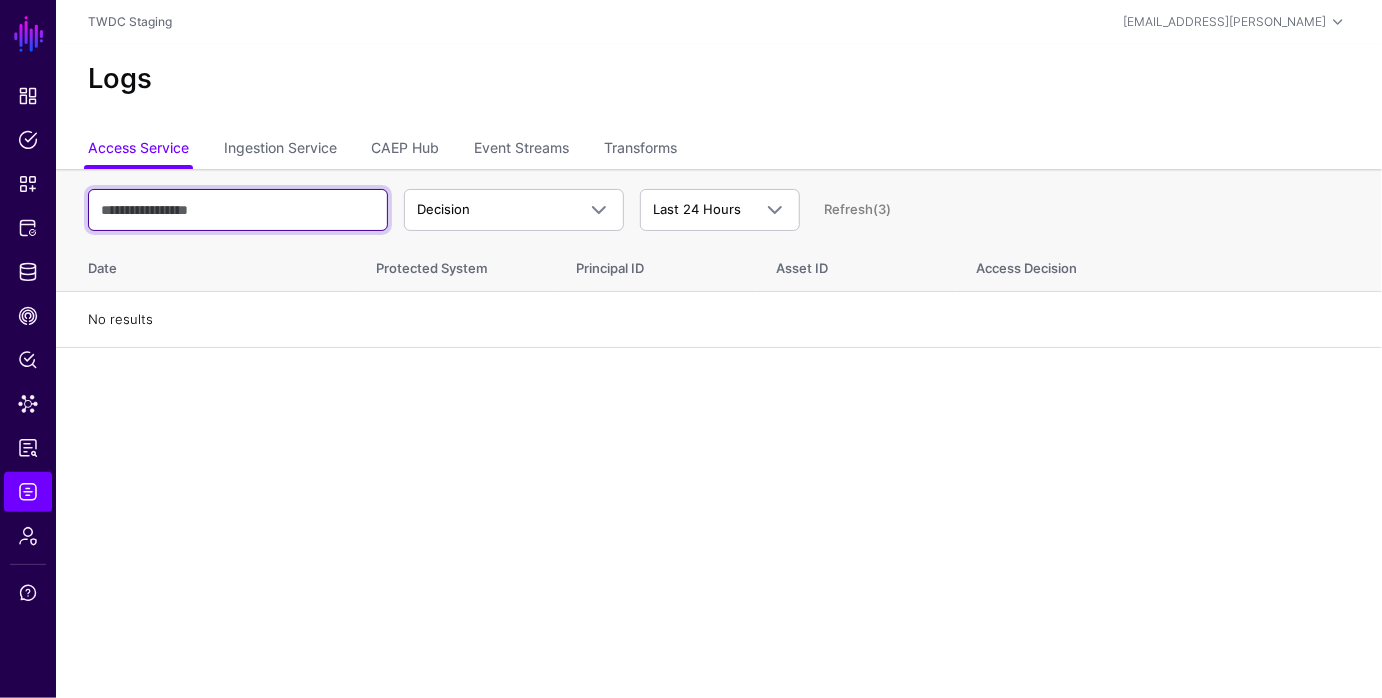 paste on "**********" 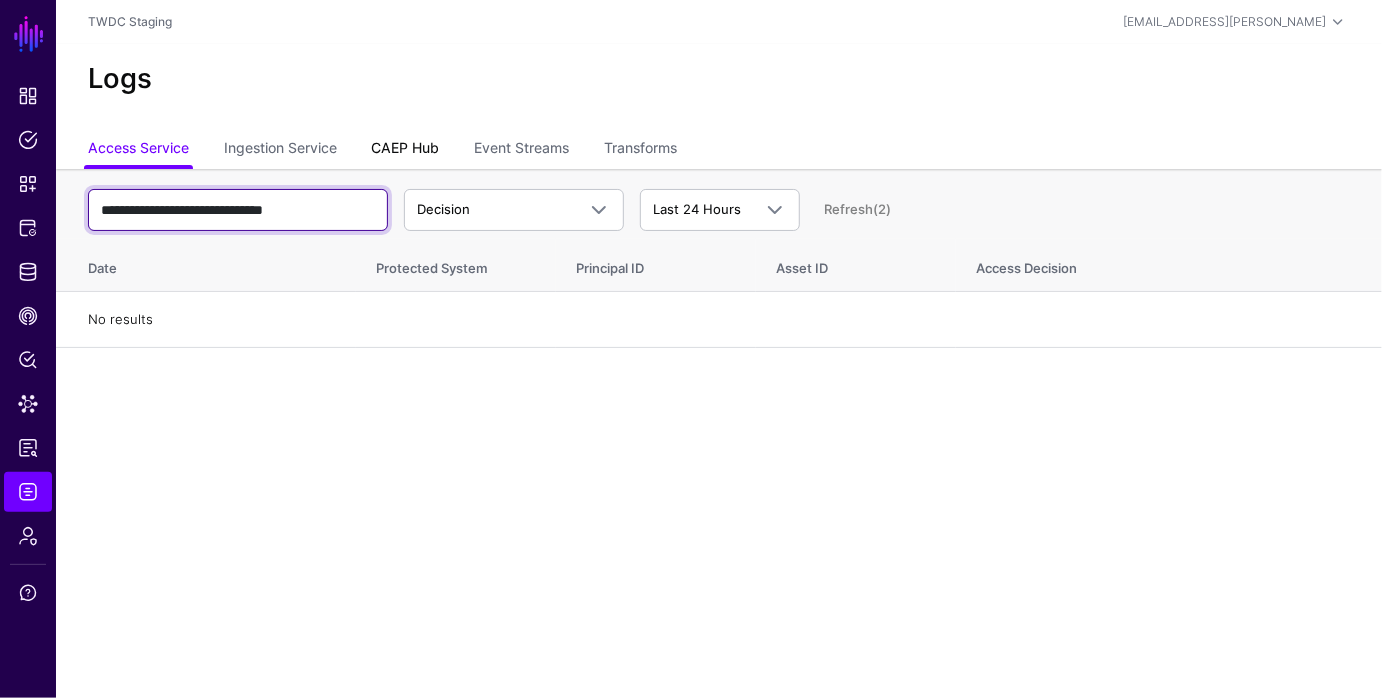 type on "**********" 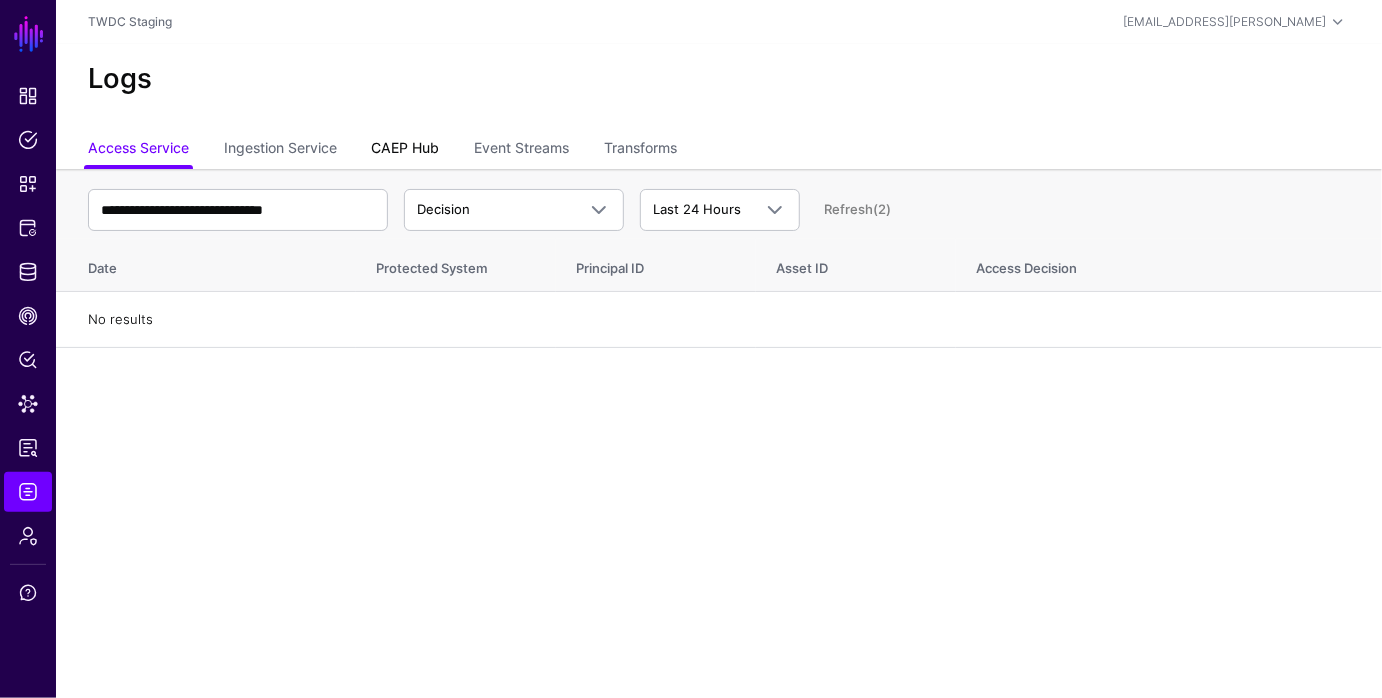 click on "CAEP Hub" 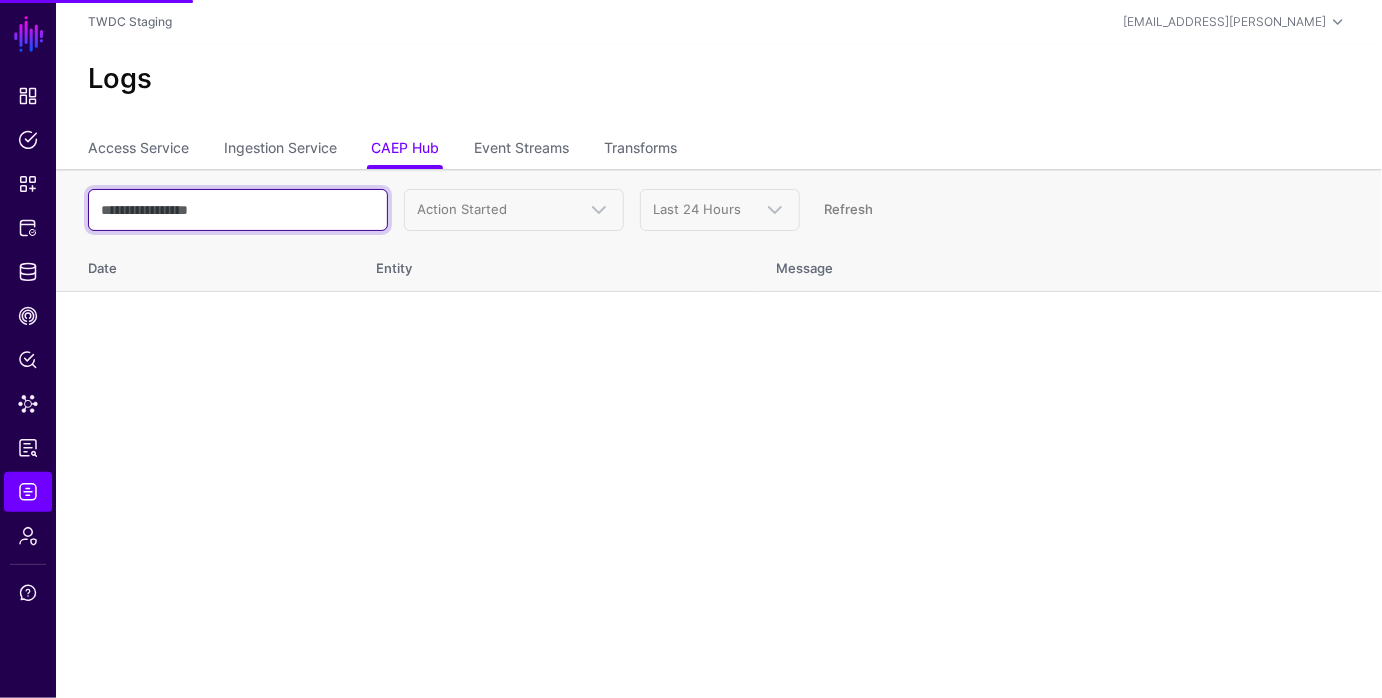 click at bounding box center [238, 210] 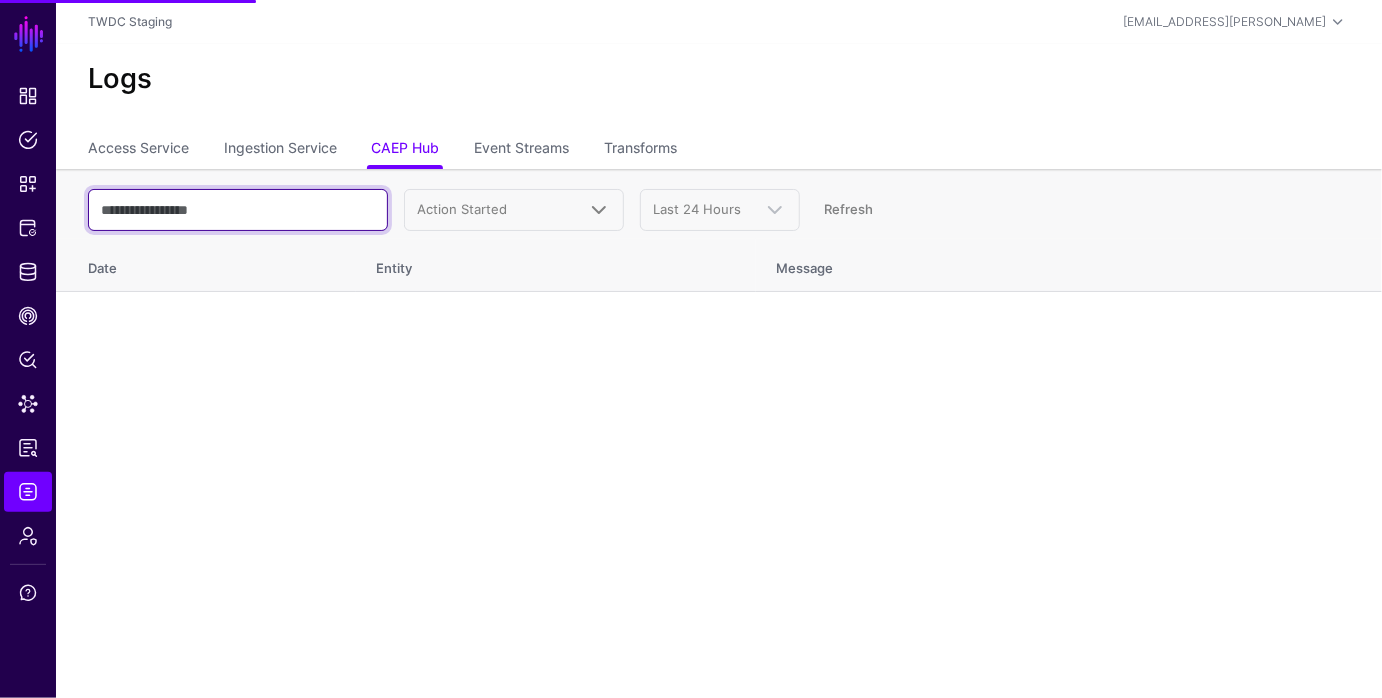 paste on "**********" 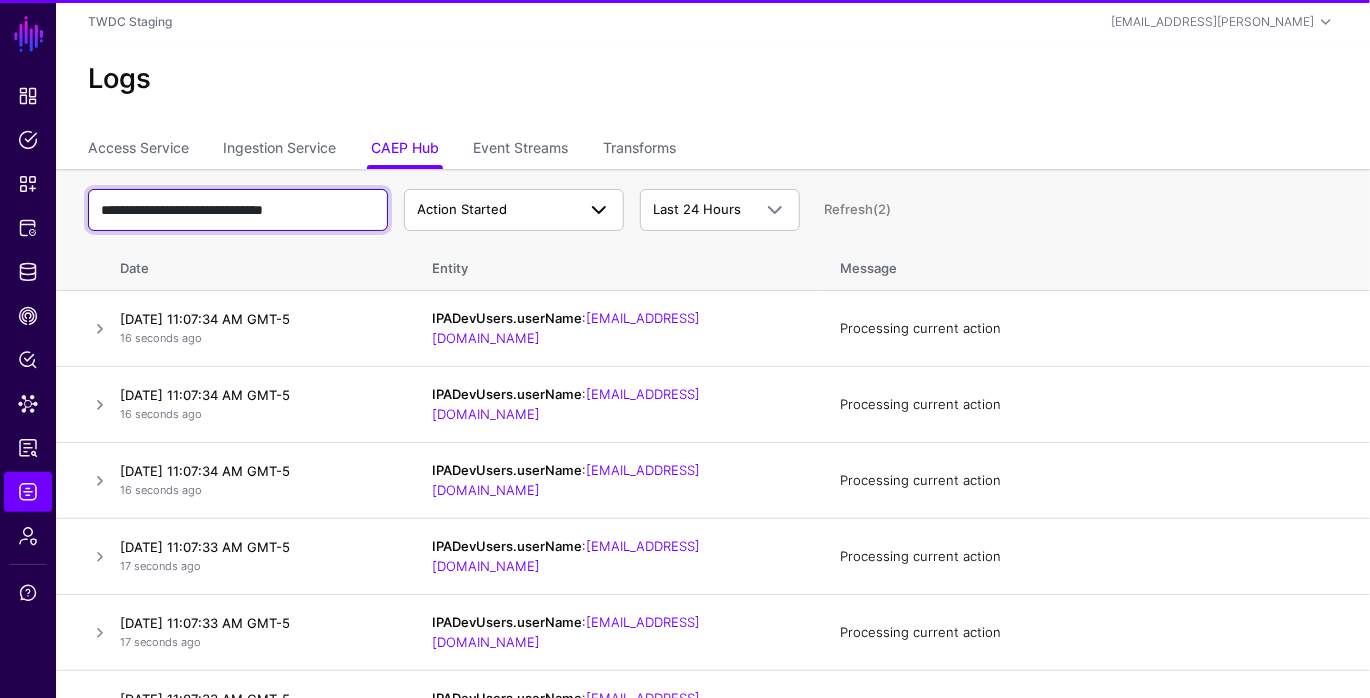 type on "**********" 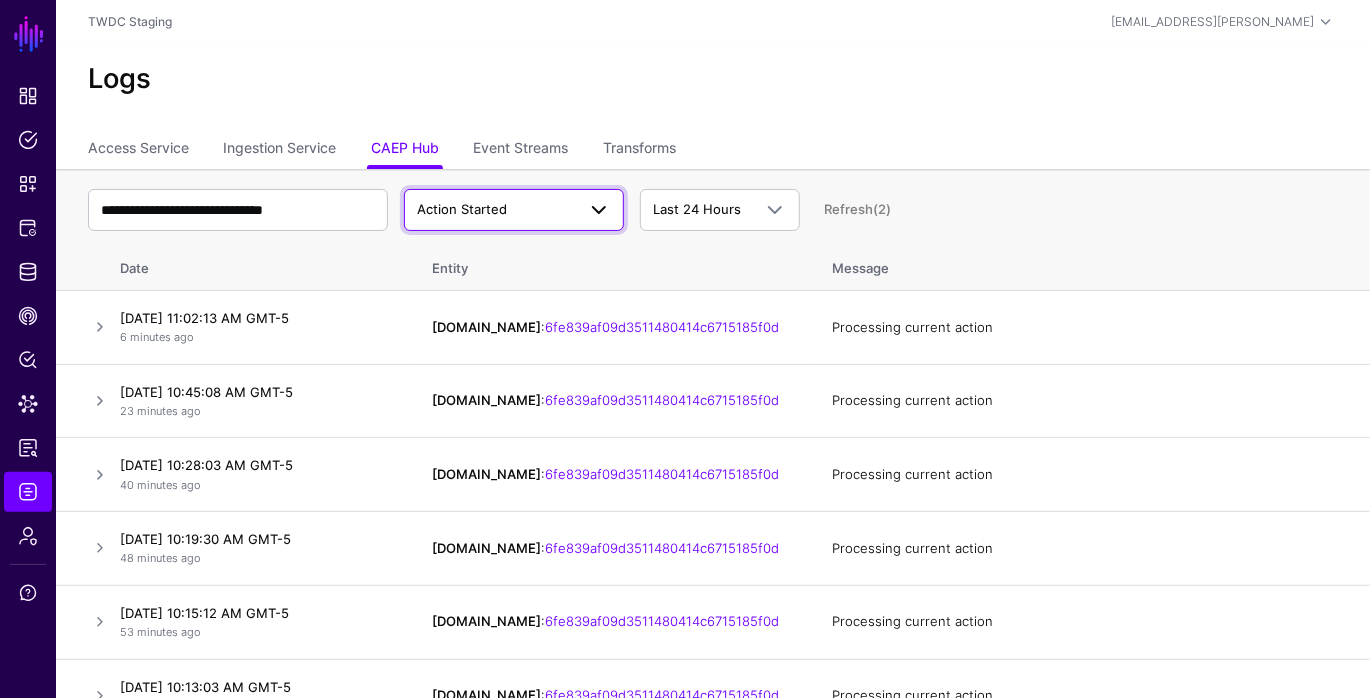 click on "Action Started" at bounding box center (462, 209) 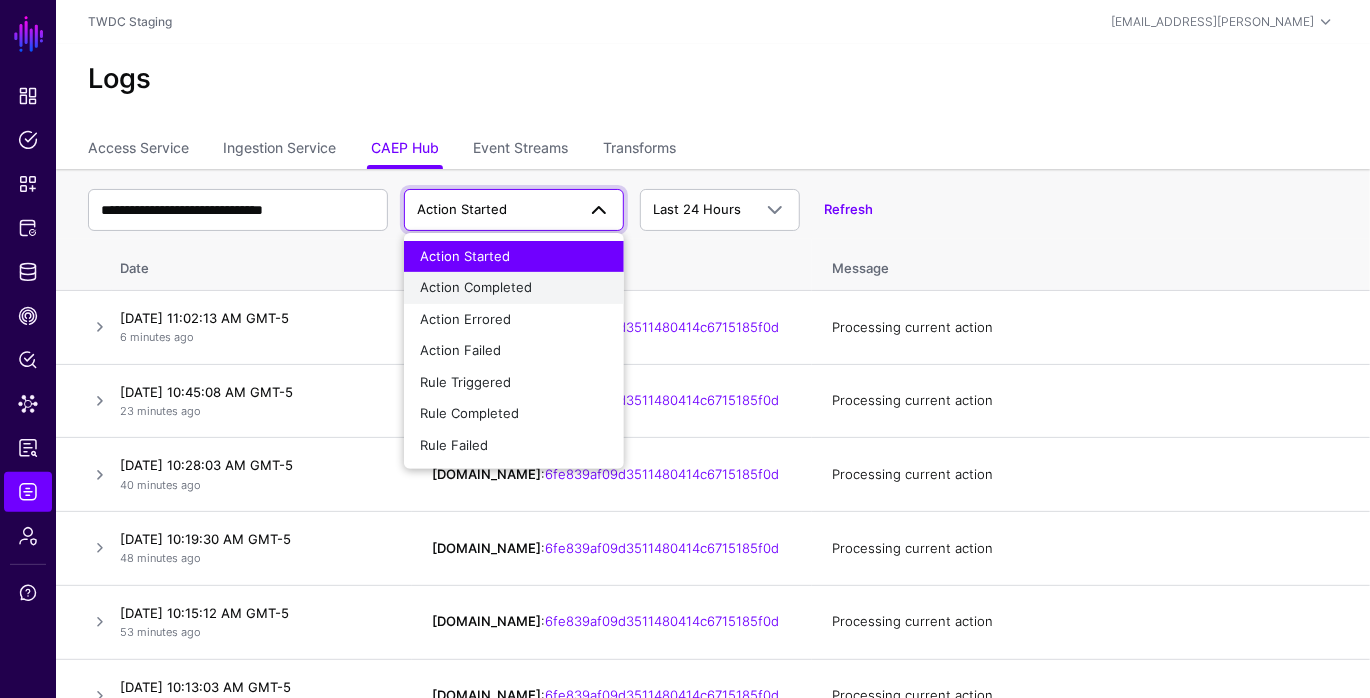 click on "Action Completed" at bounding box center (476, 287) 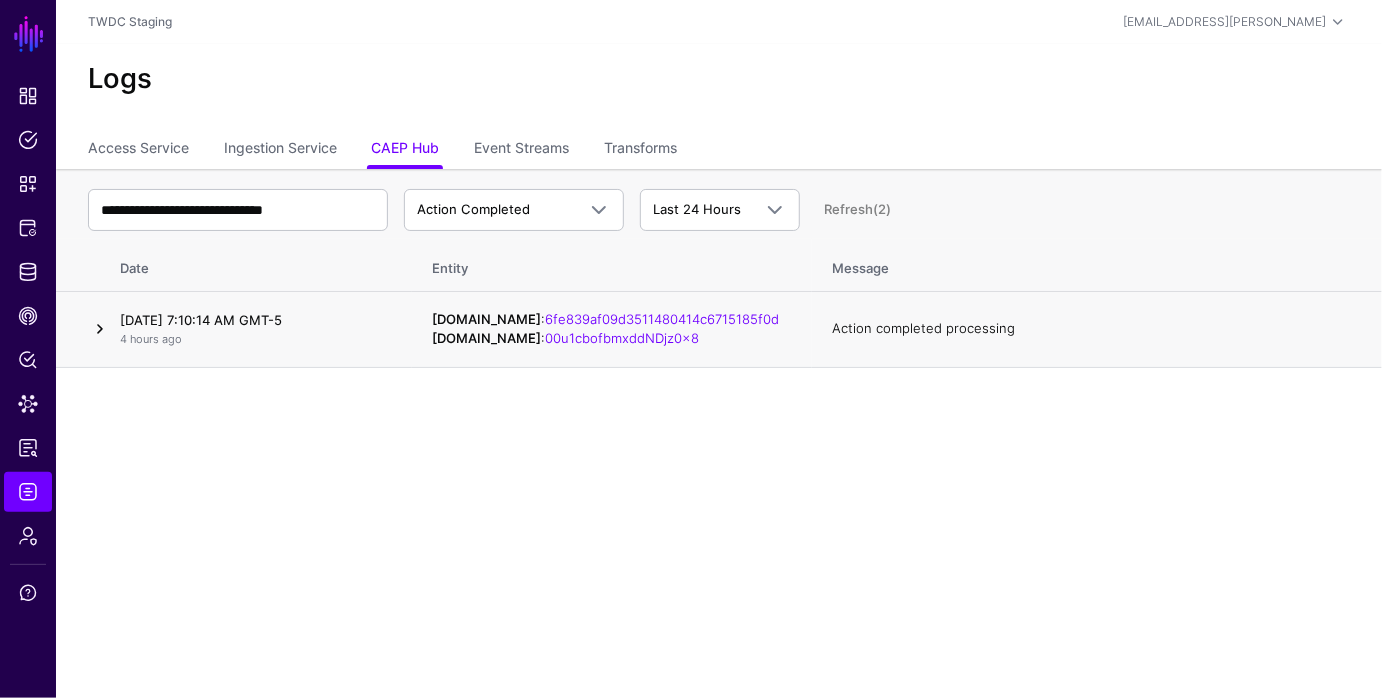click at bounding box center [100, 329] 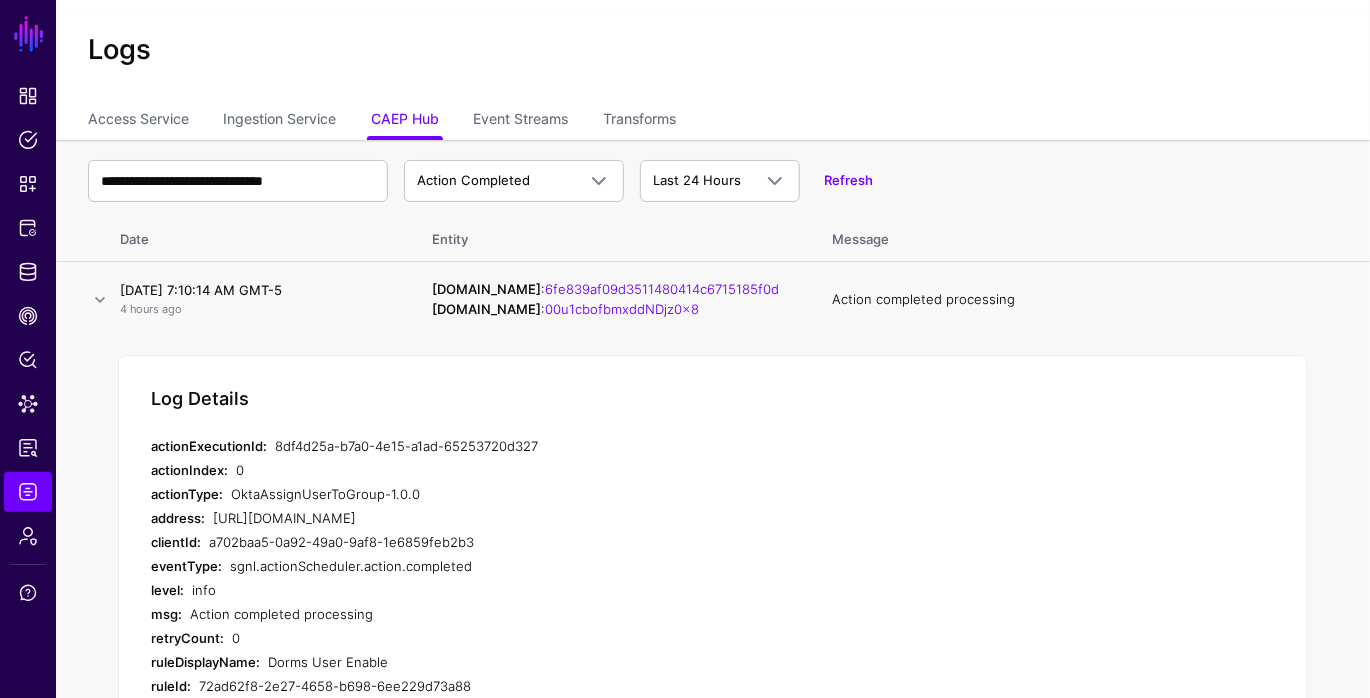 scroll, scrollTop: 0, scrollLeft: 0, axis: both 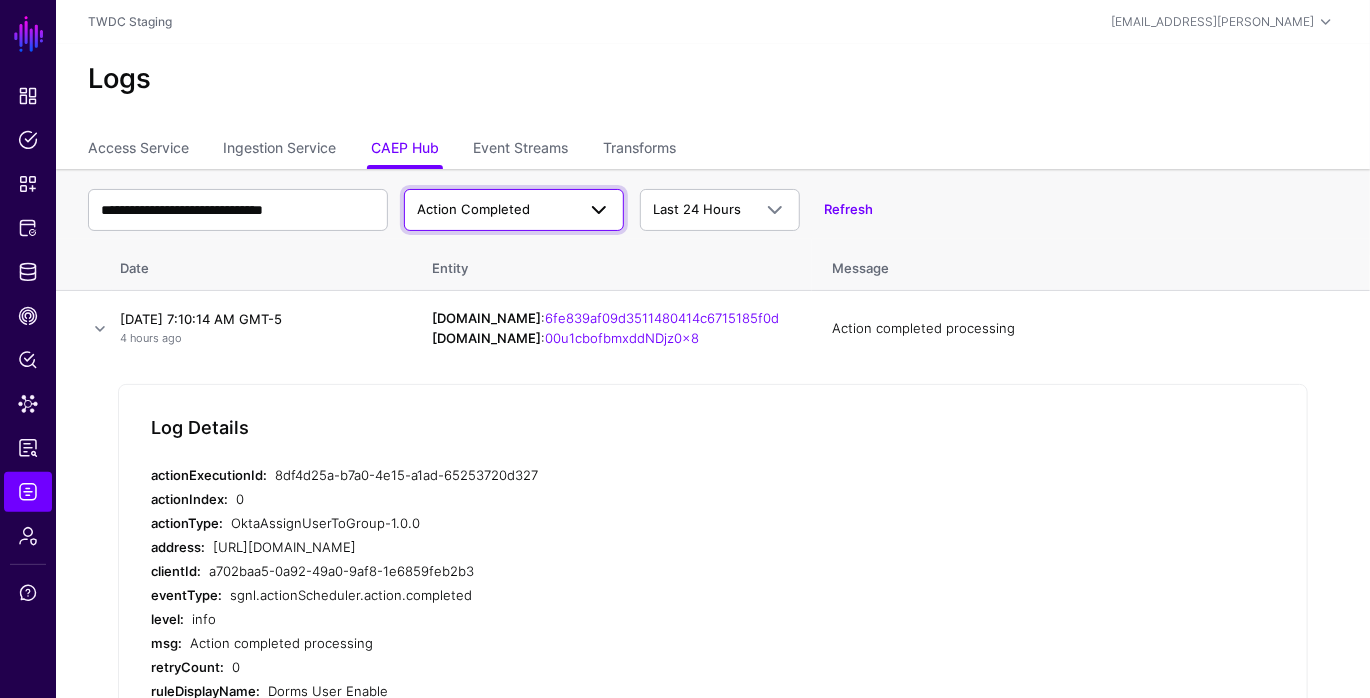 click on "Action Completed" at bounding box center [473, 209] 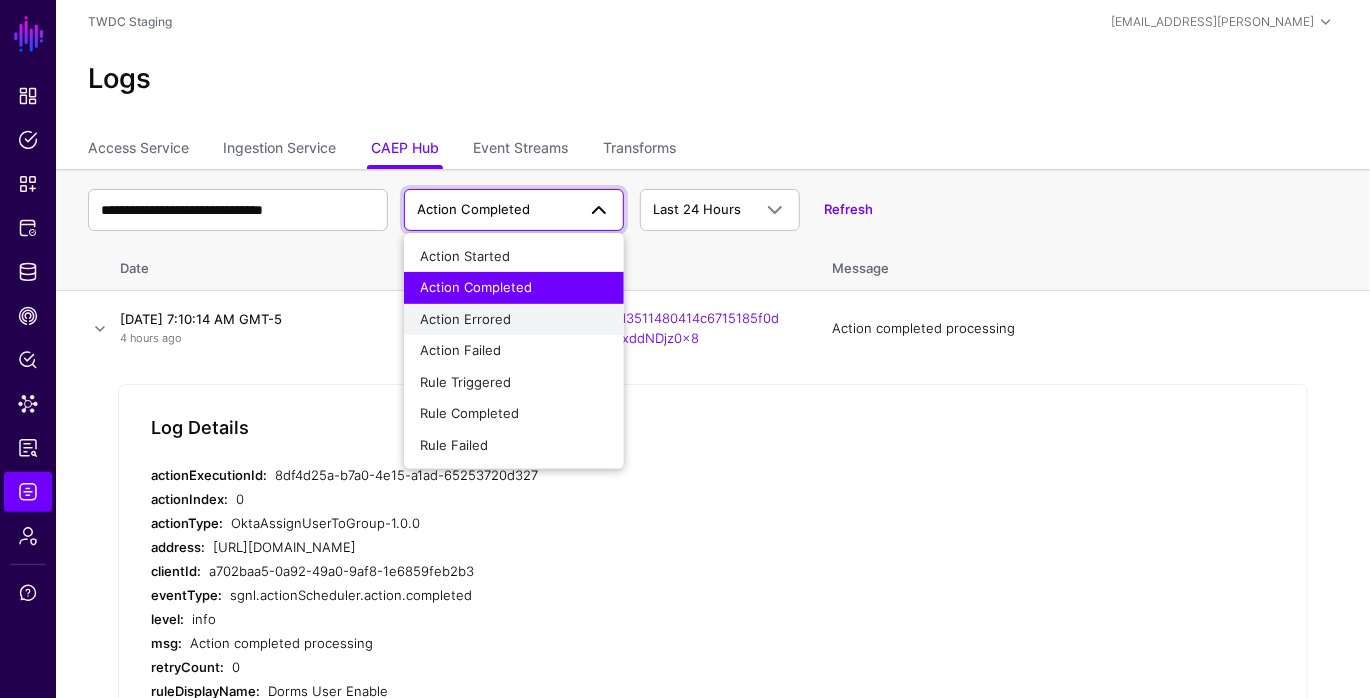 click on "Action Errored" at bounding box center (465, 319) 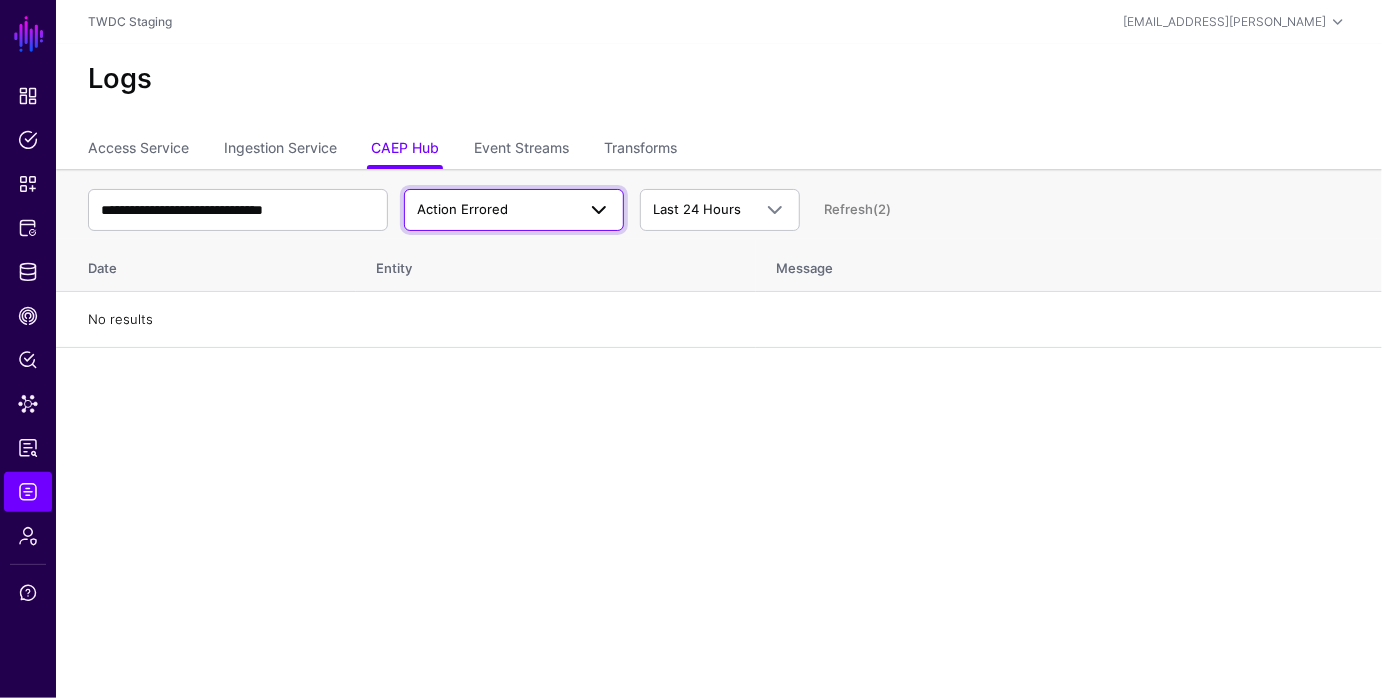 click on "Action Errored" at bounding box center [462, 209] 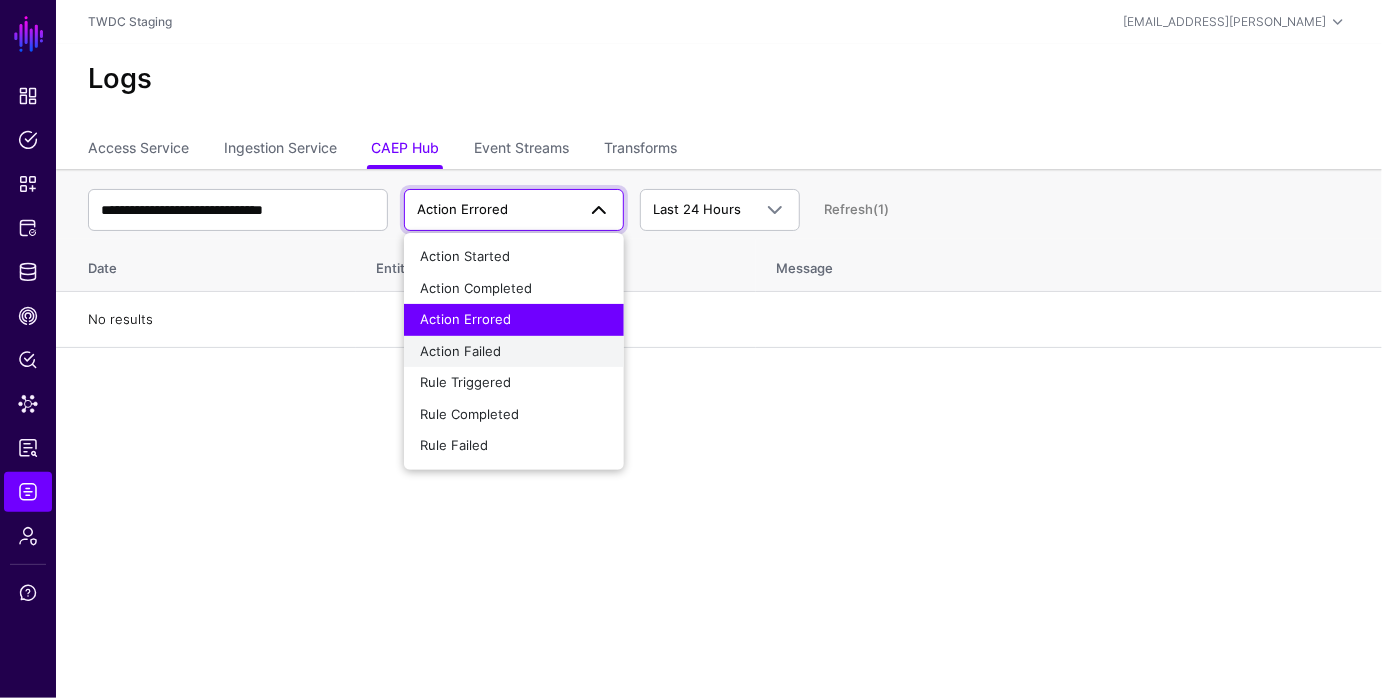 click on "Action Failed" at bounding box center (460, 351) 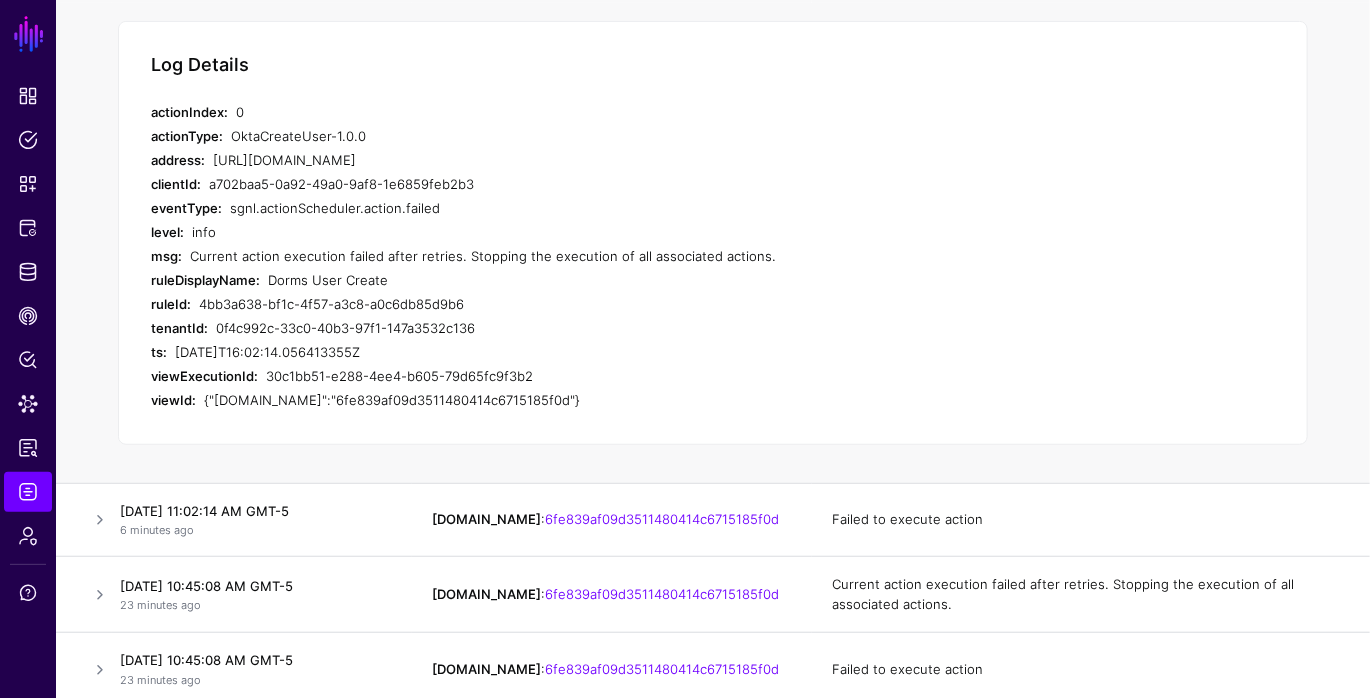 scroll, scrollTop: 370, scrollLeft: 0, axis: vertical 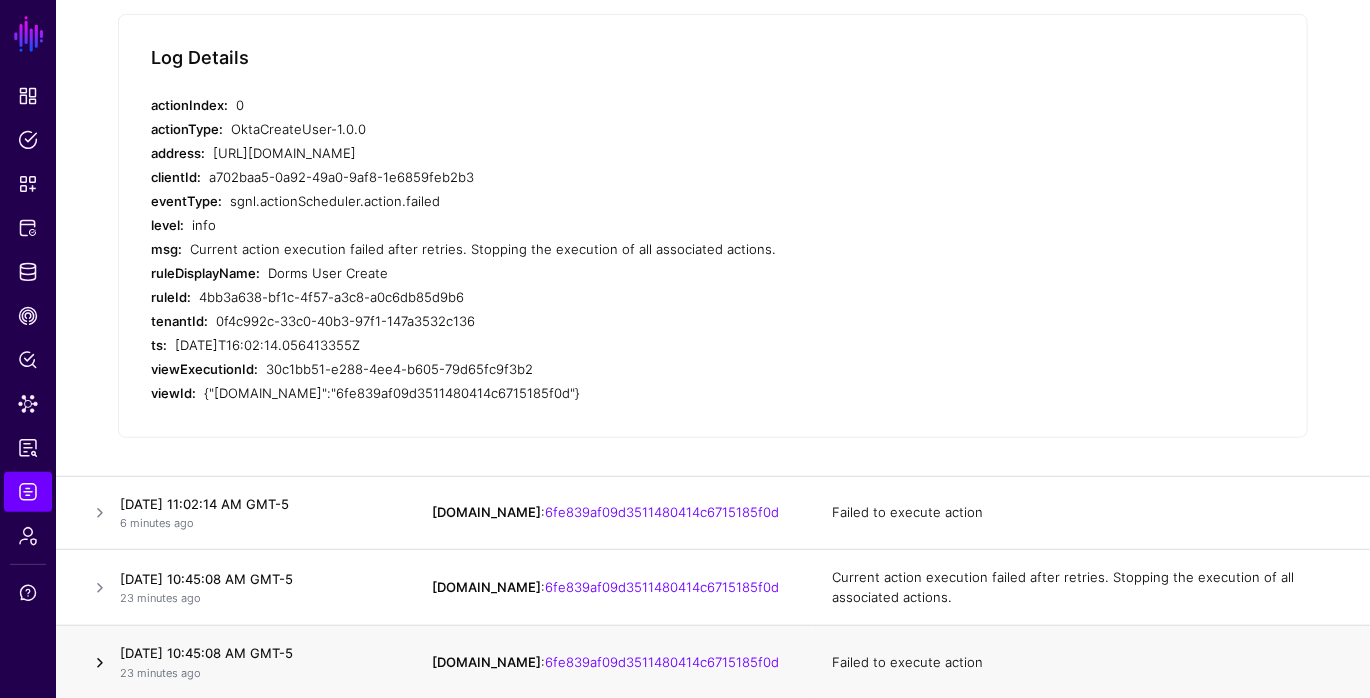 click at bounding box center [100, 663] 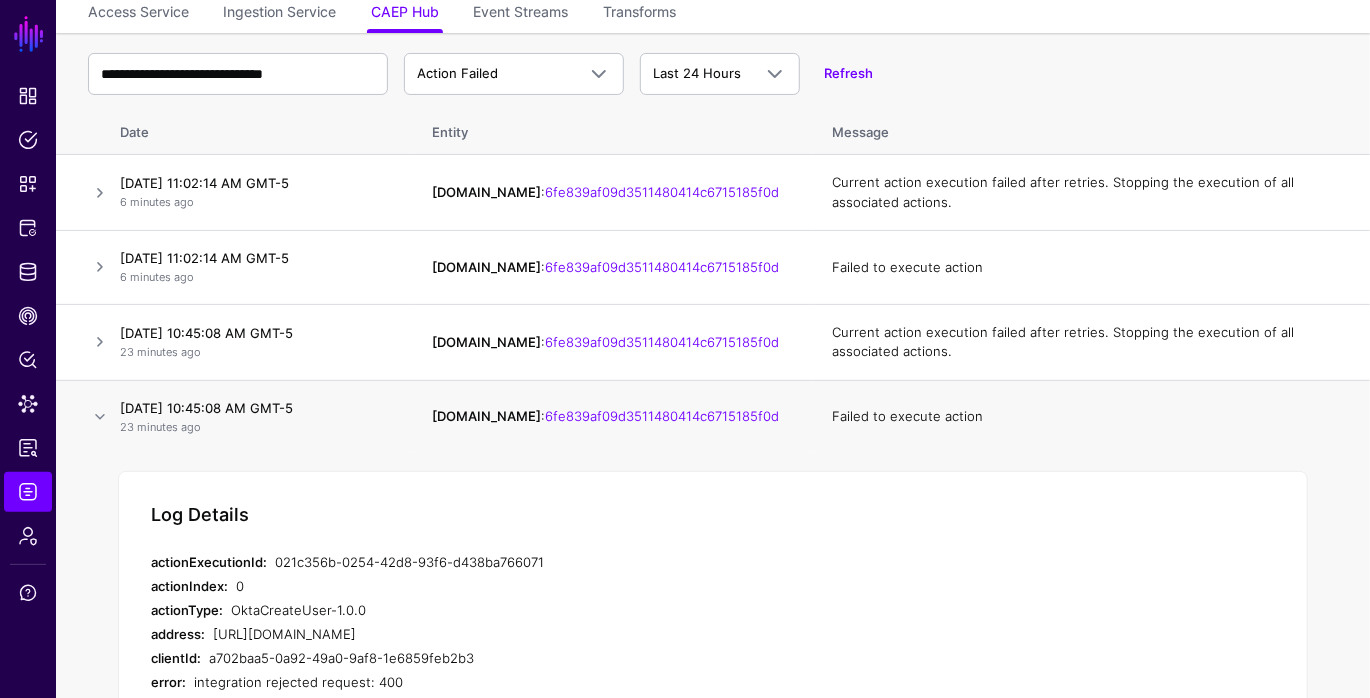 scroll, scrollTop: 112, scrollLeft: 0, axis: vertical 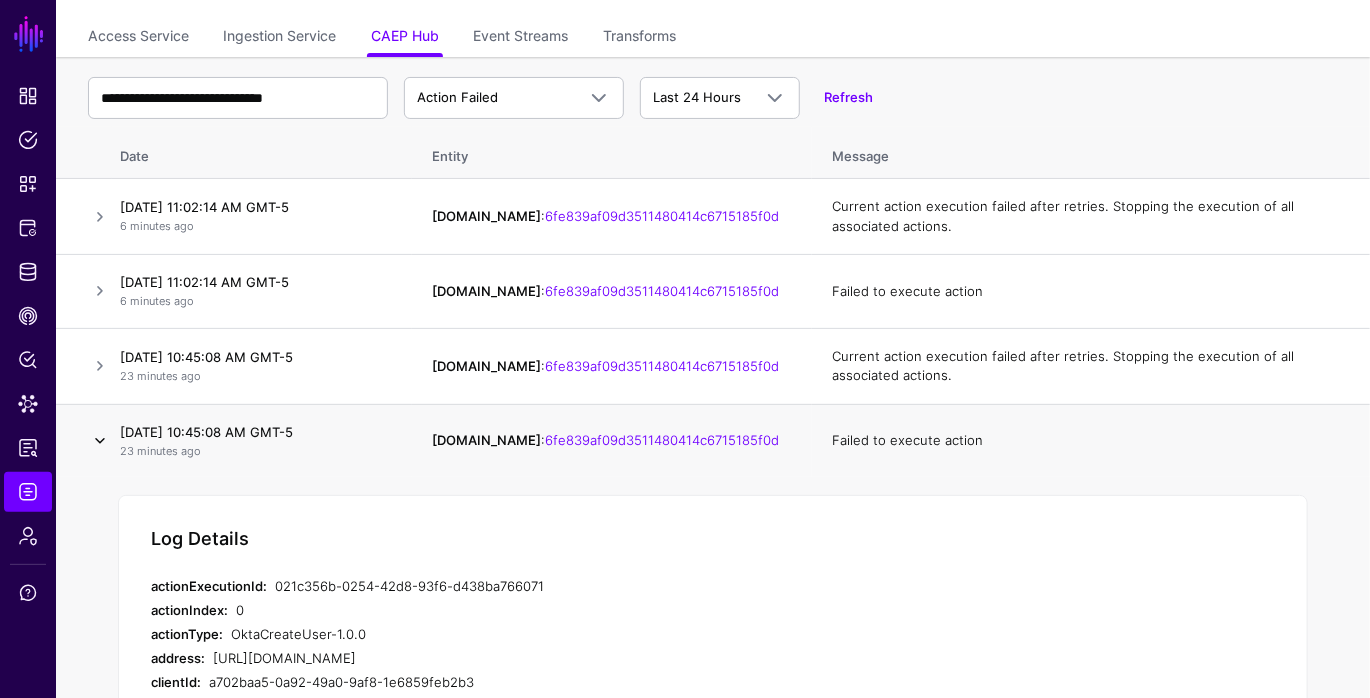 click at bounding box center [100, 441] 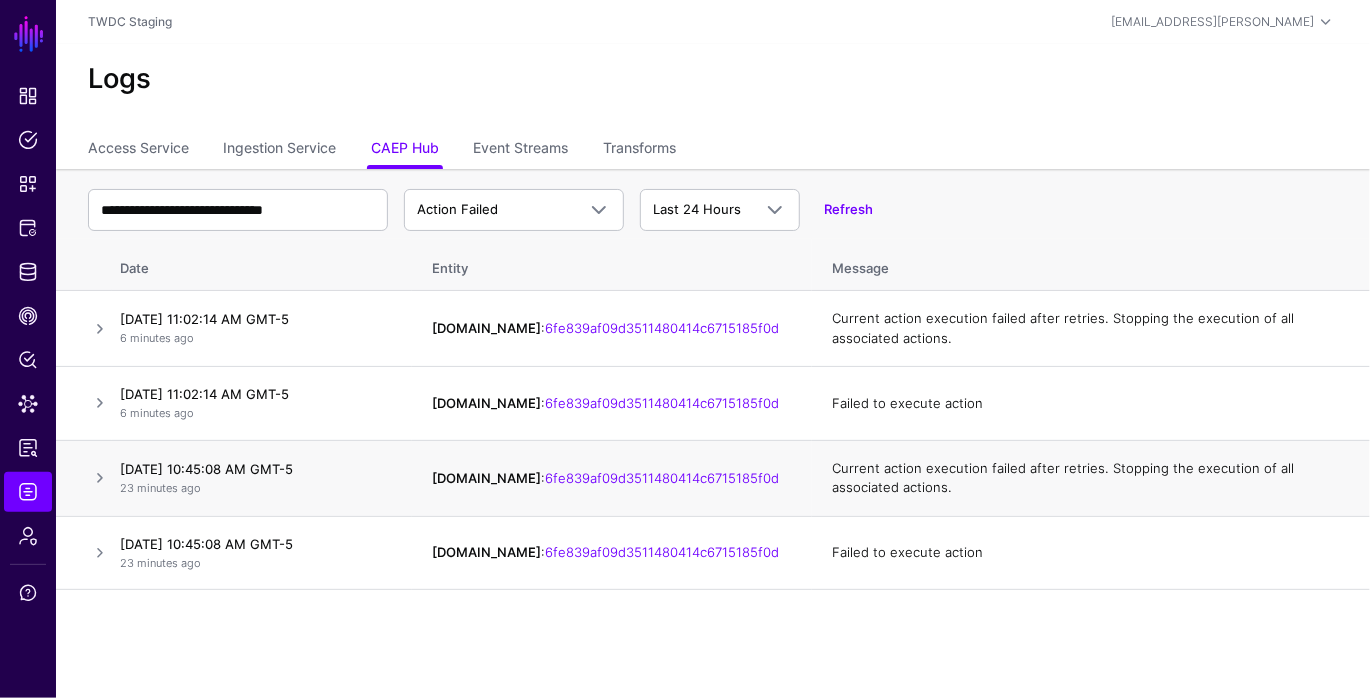 scroll, scrollTop: 0, scrollLeft: 0, axis: both 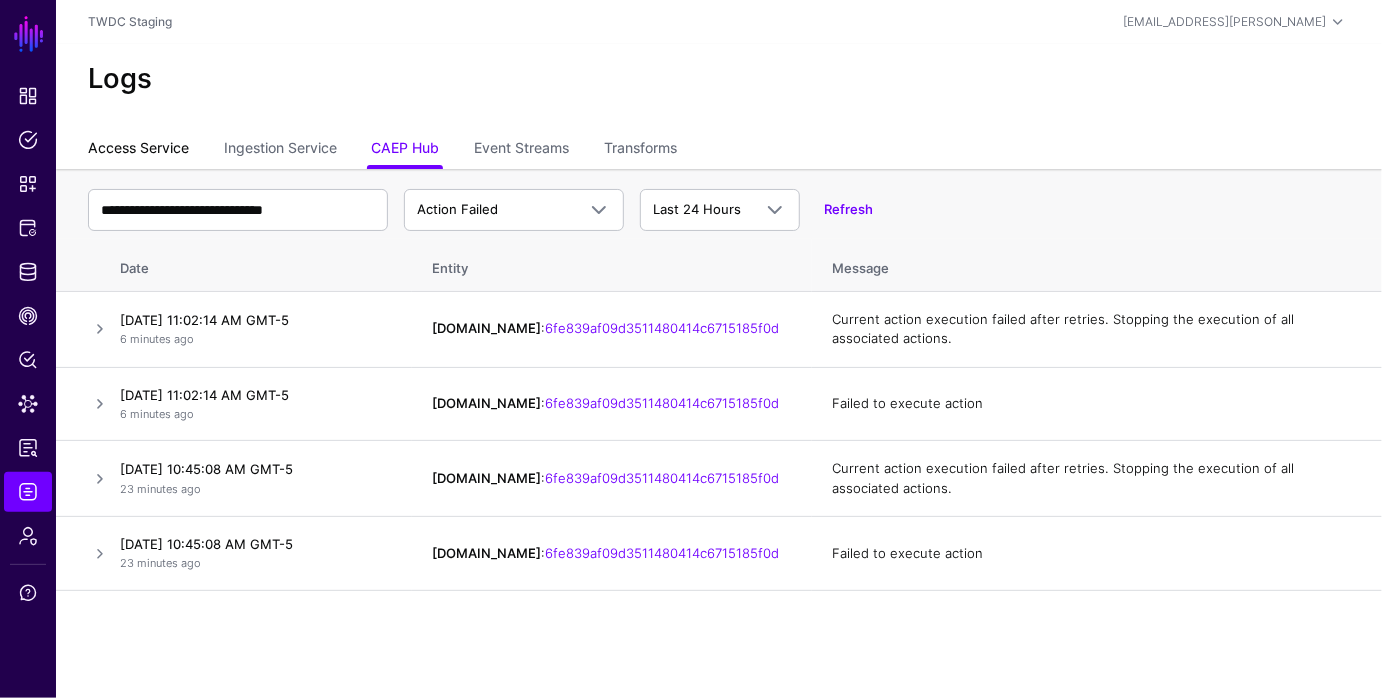 click on "Access Service" 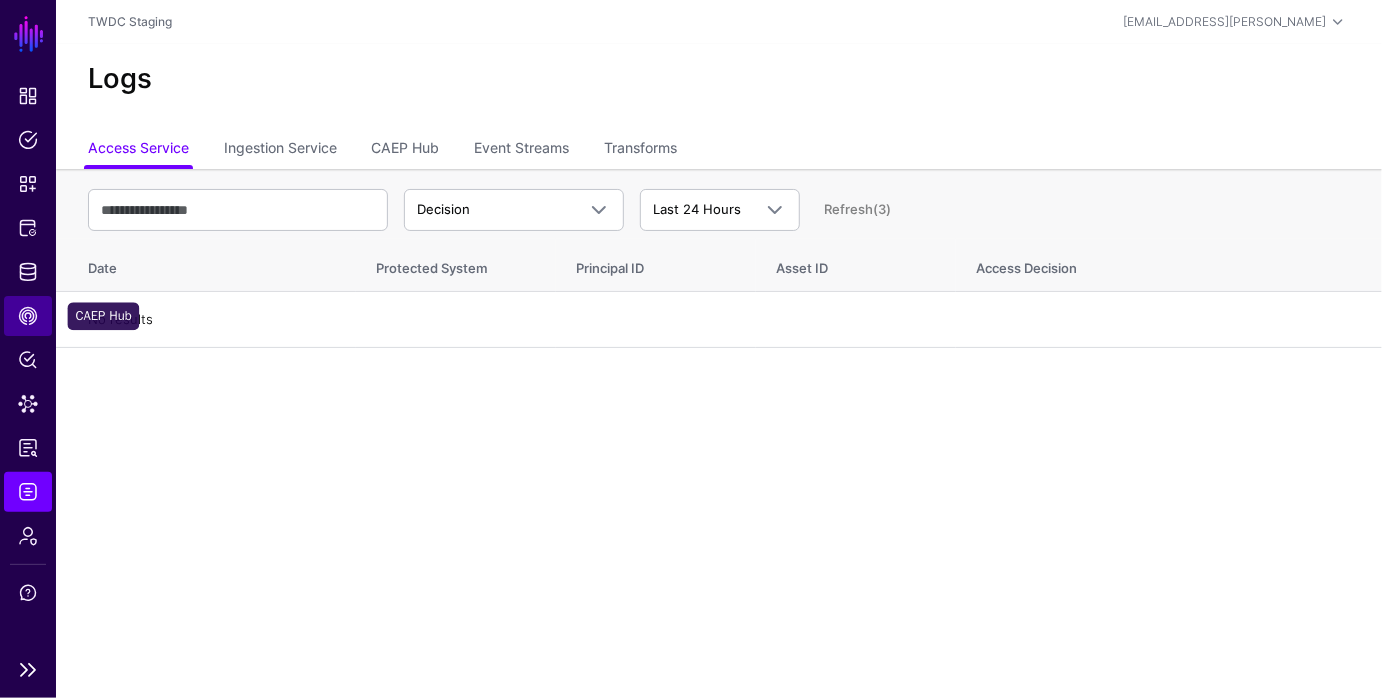 click on "CAEP Hub" 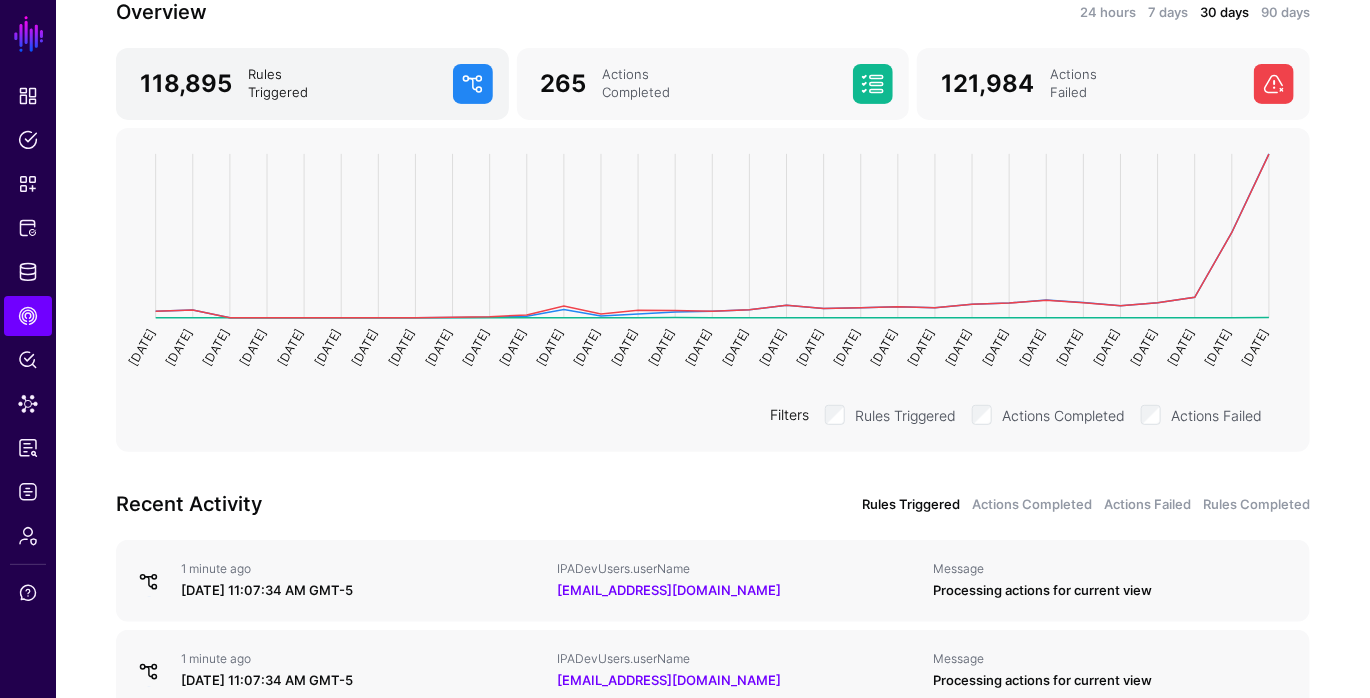 scroll, scrollTop: 0, scrollLeft: 0, axis: both 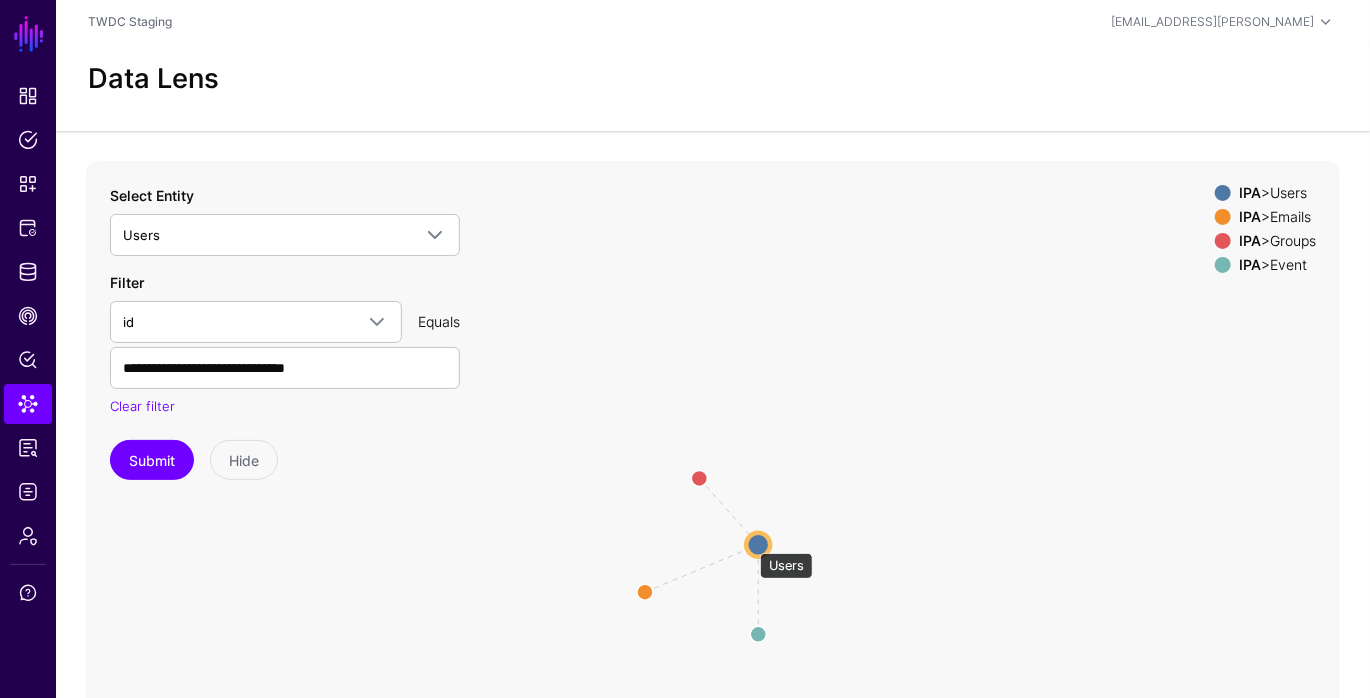 click 